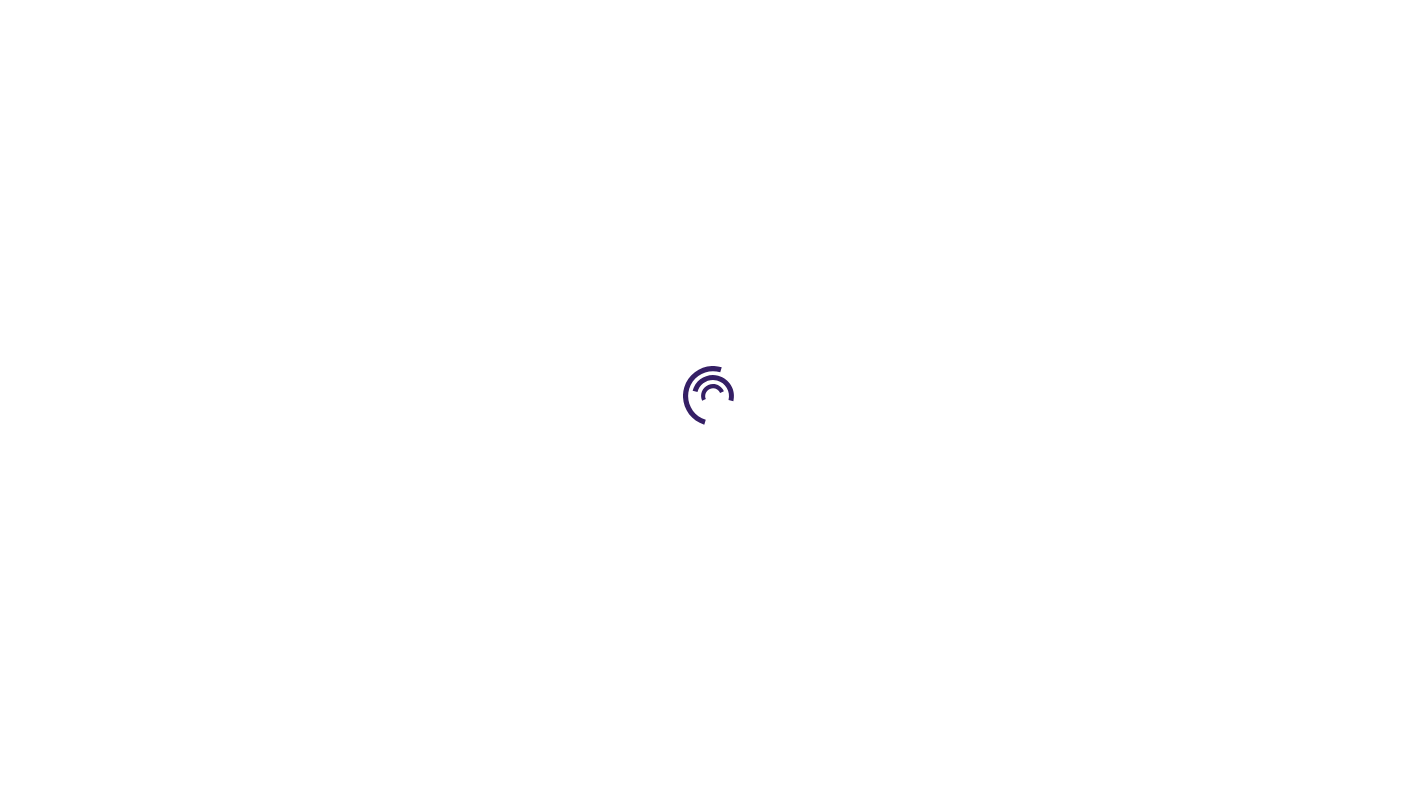 scroll, scrollTop: 0, scrollLeft: 0, axis: both 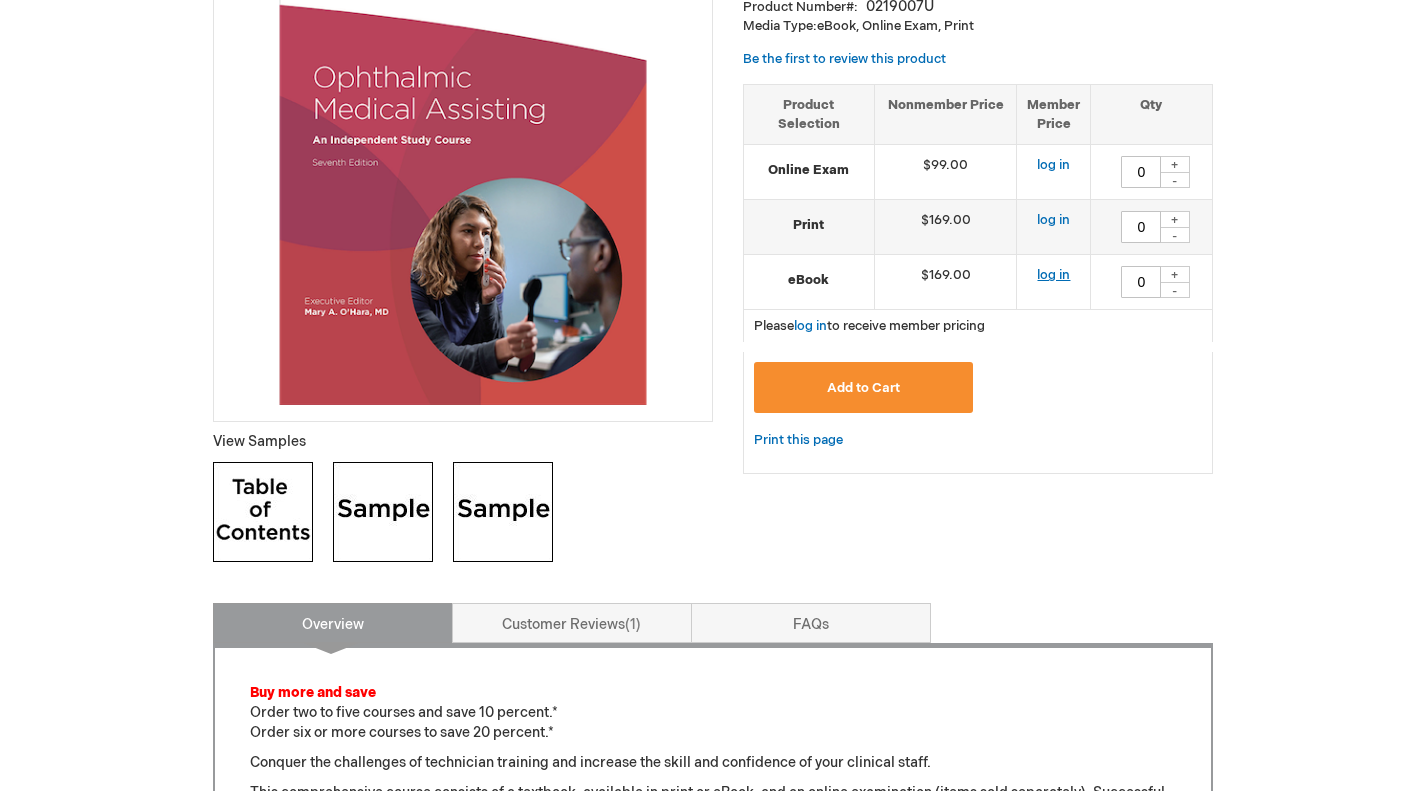 click on "log in" at bounding box center [1053, 275] 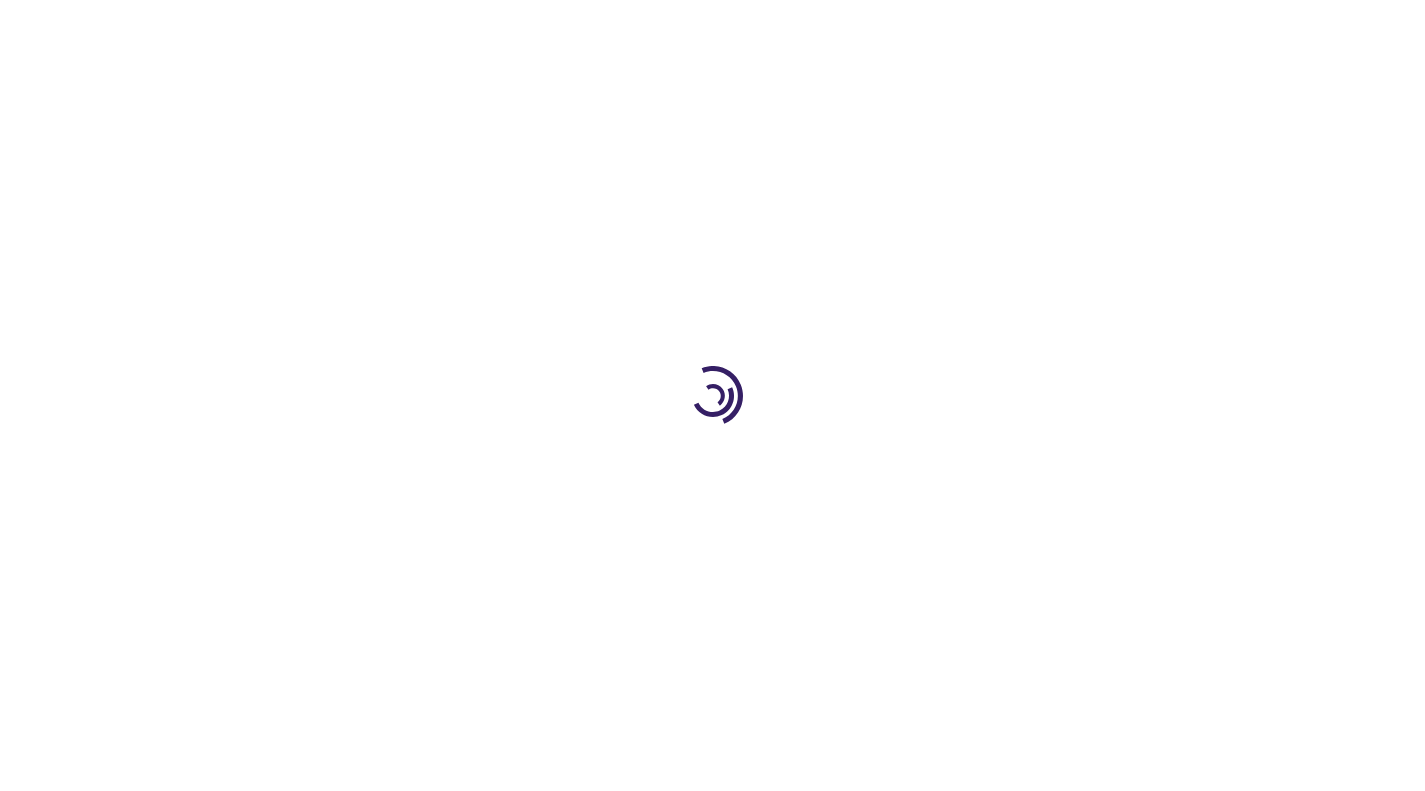 type on "0" 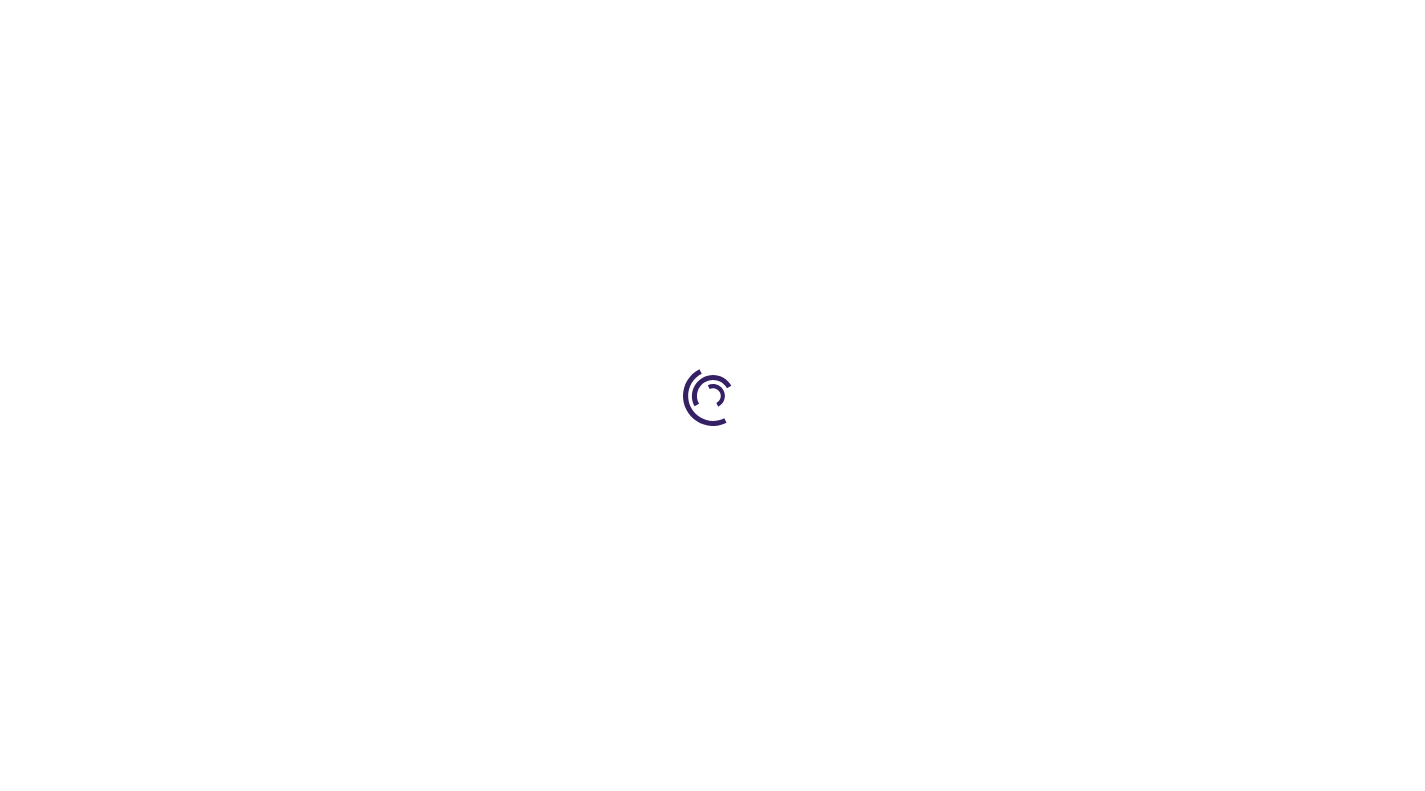 type on "0" 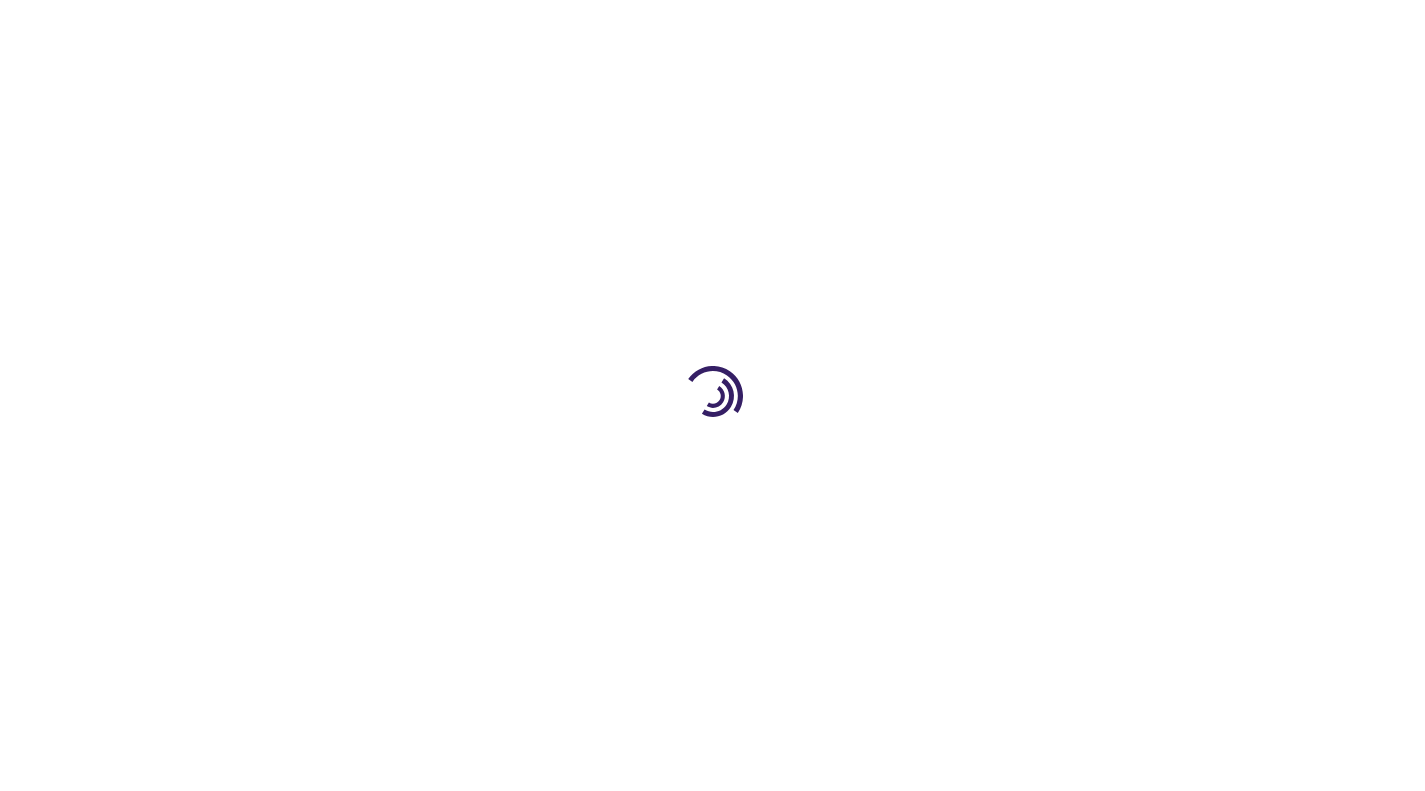 type on "0" 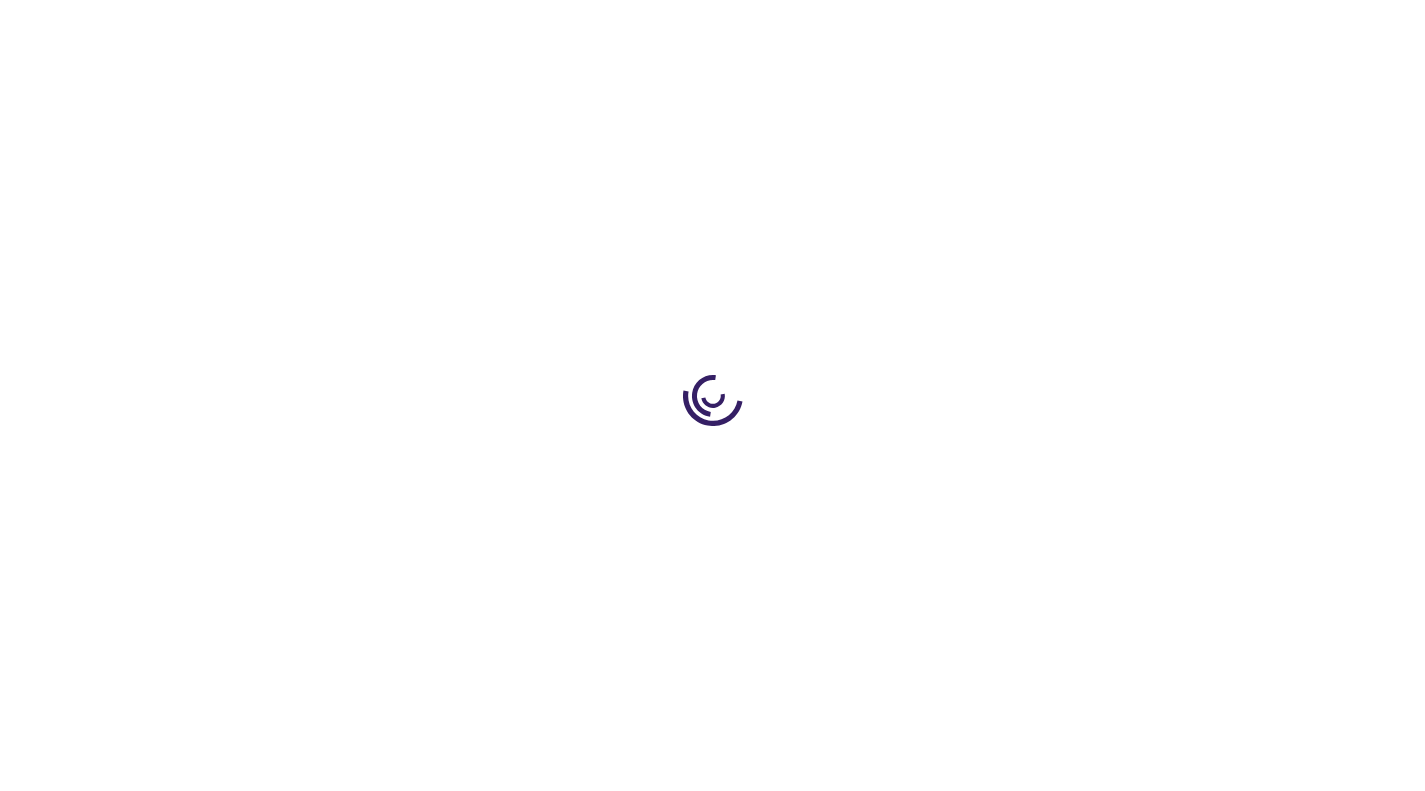 scroll, scrollTop: 0, scrollLeft: 0, axis: both 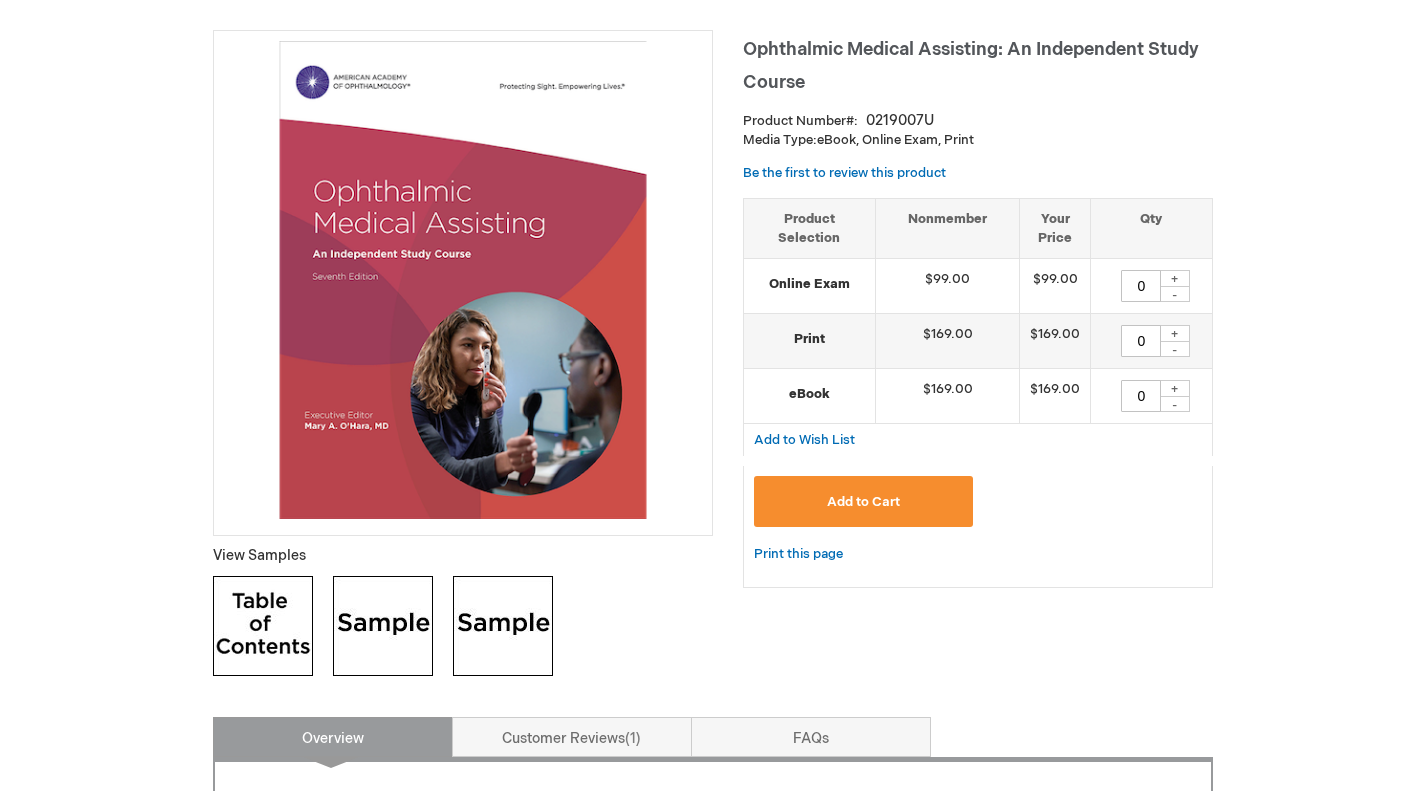 click on "+" at bounding box center [1175, 278] 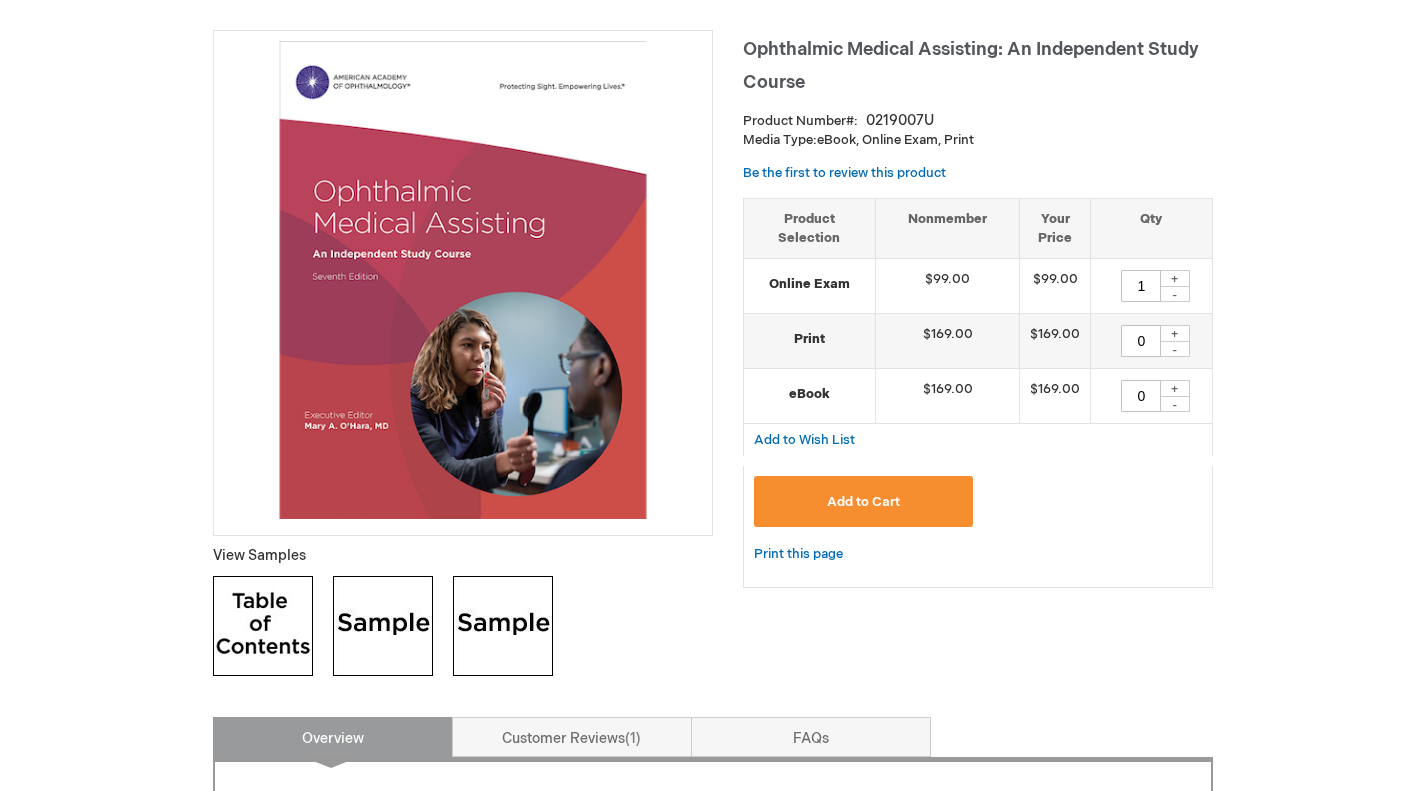 click on "Add to Cart" at bounding box center (864, 501) 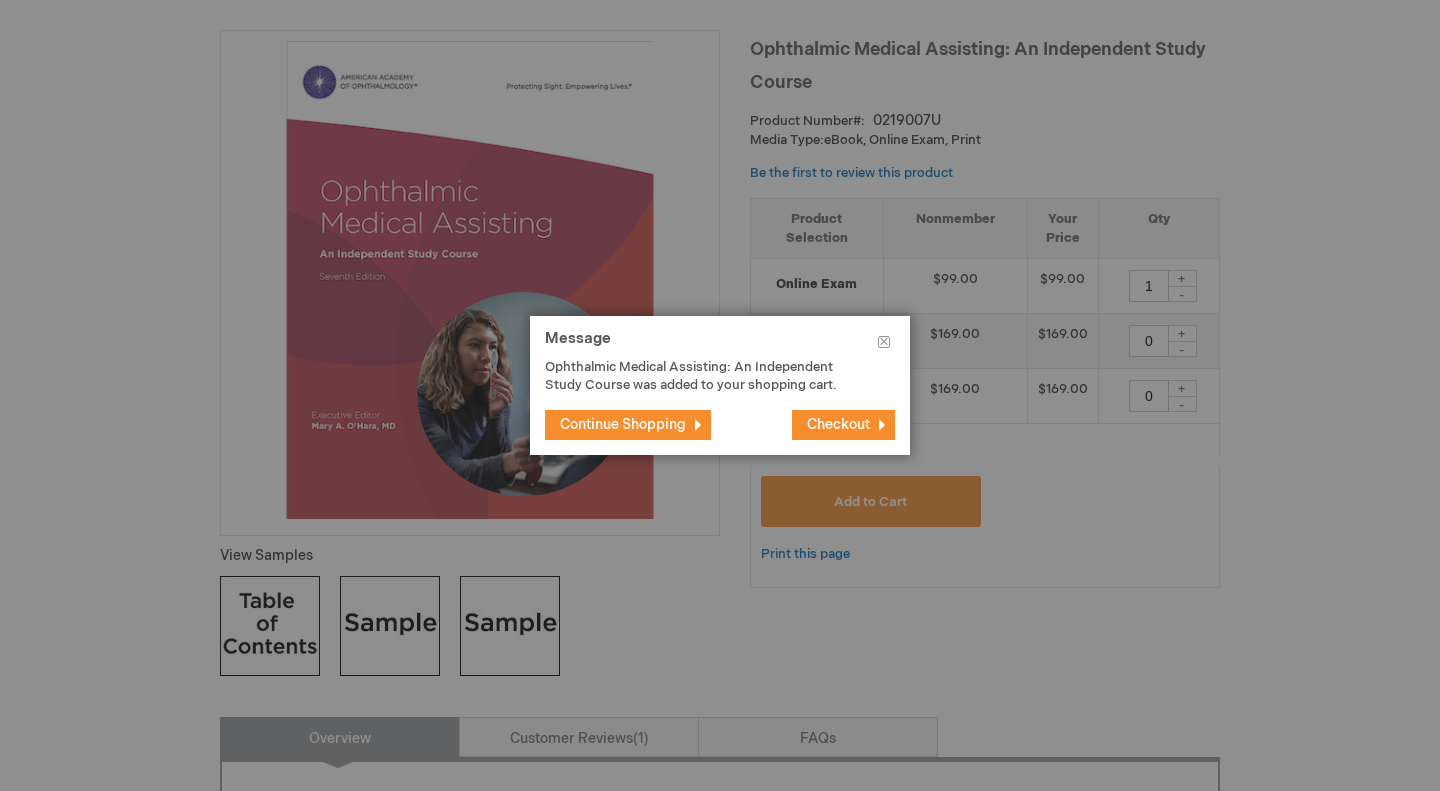 click on "Checkout" at bounding box center (838, 424) 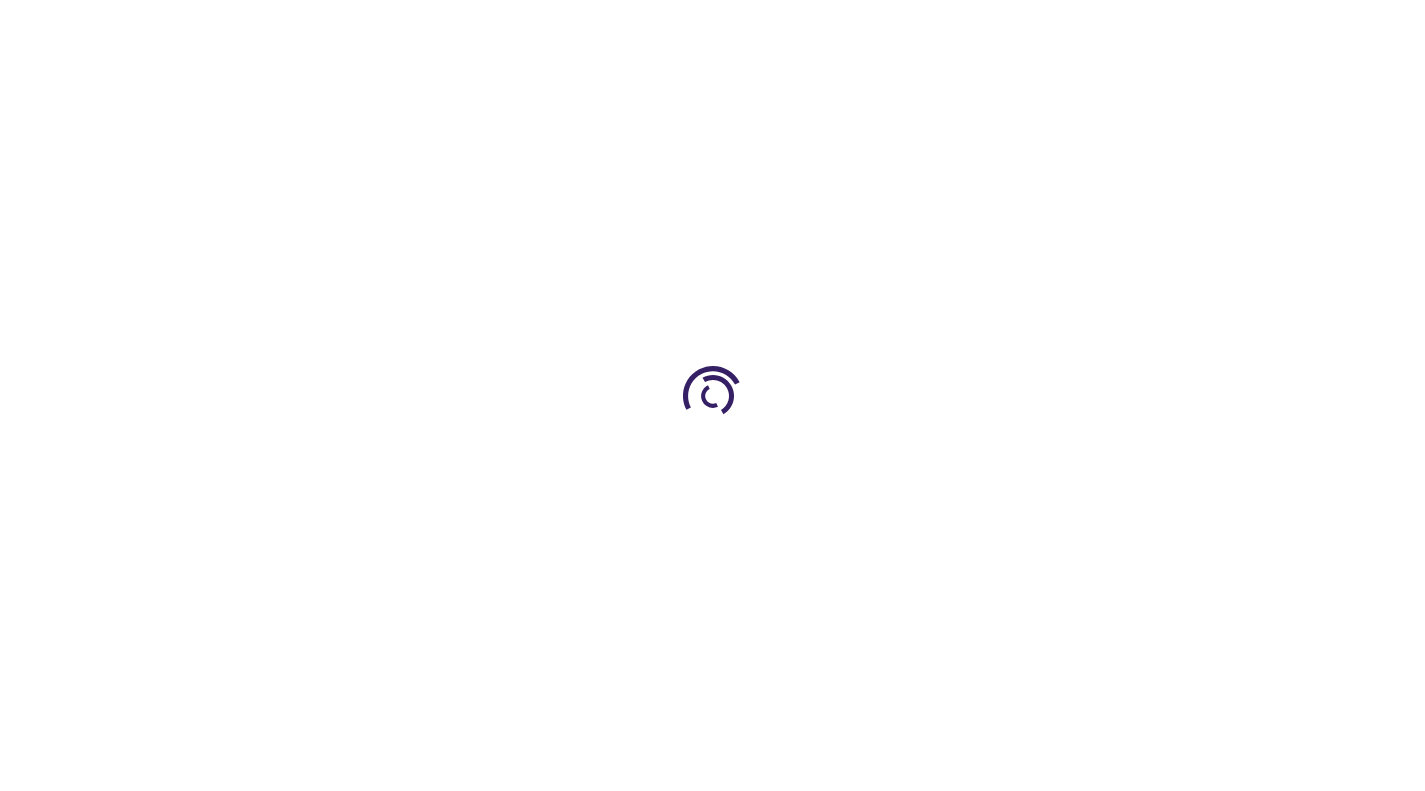 scroll, scrollTop: 0, scrollLeft: 0, axis: both 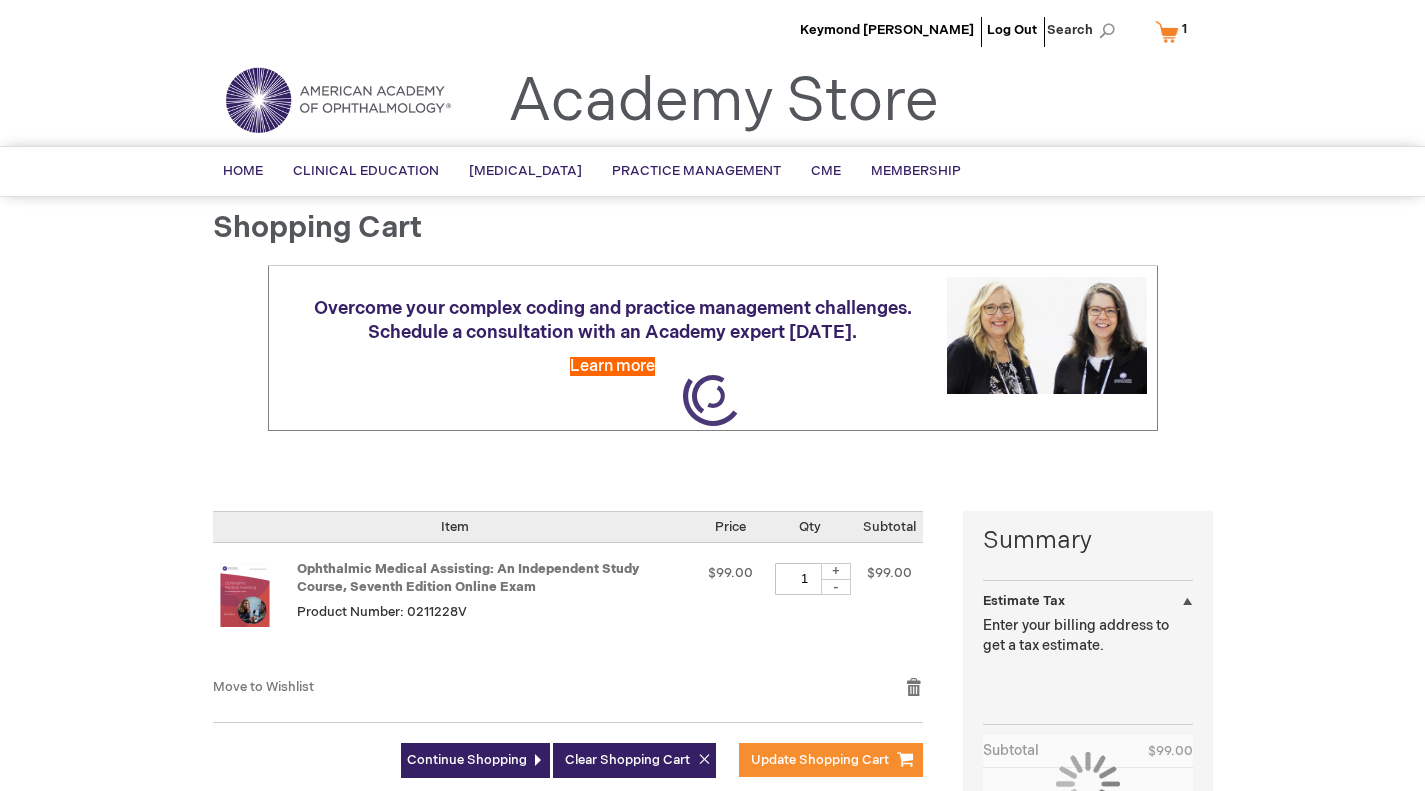 select on "US" 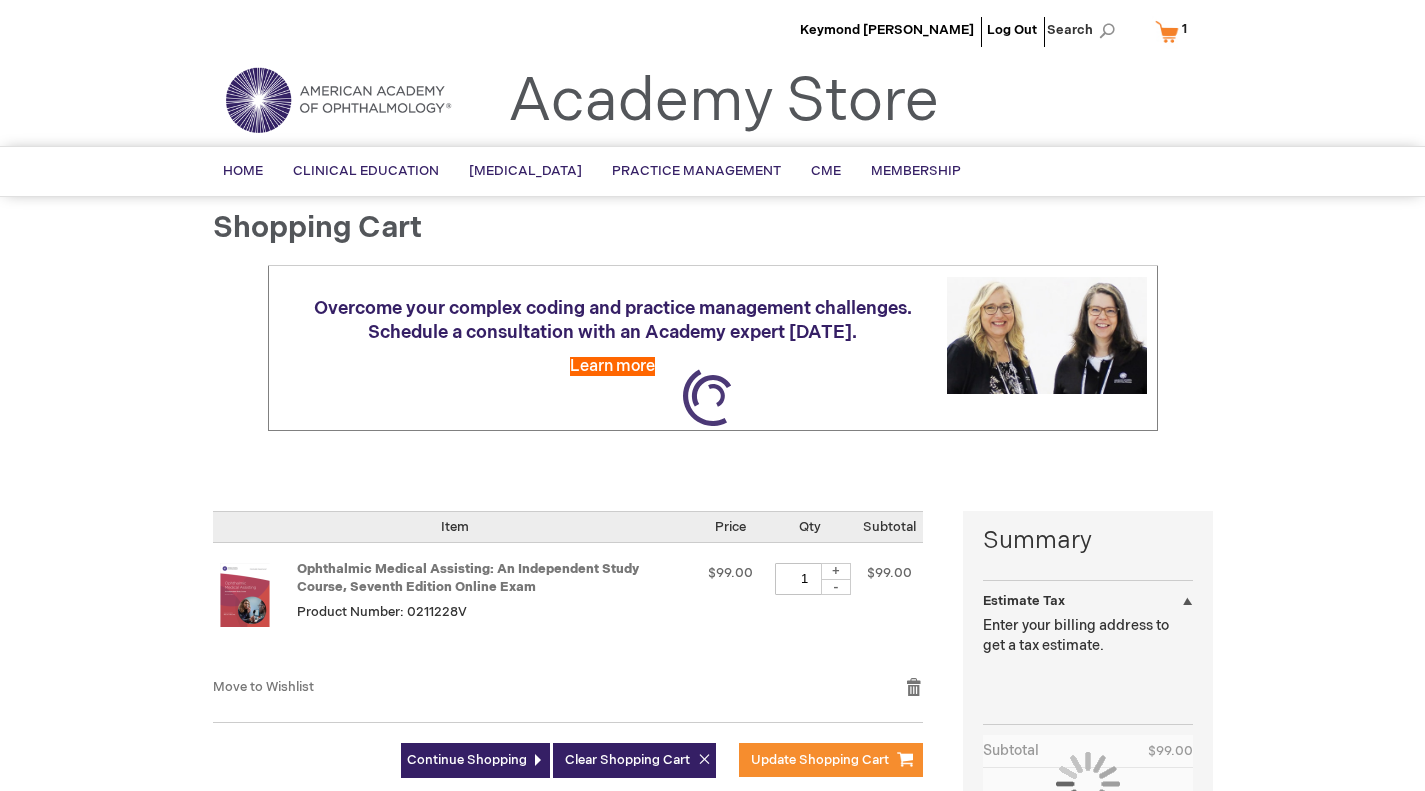 select on "18" 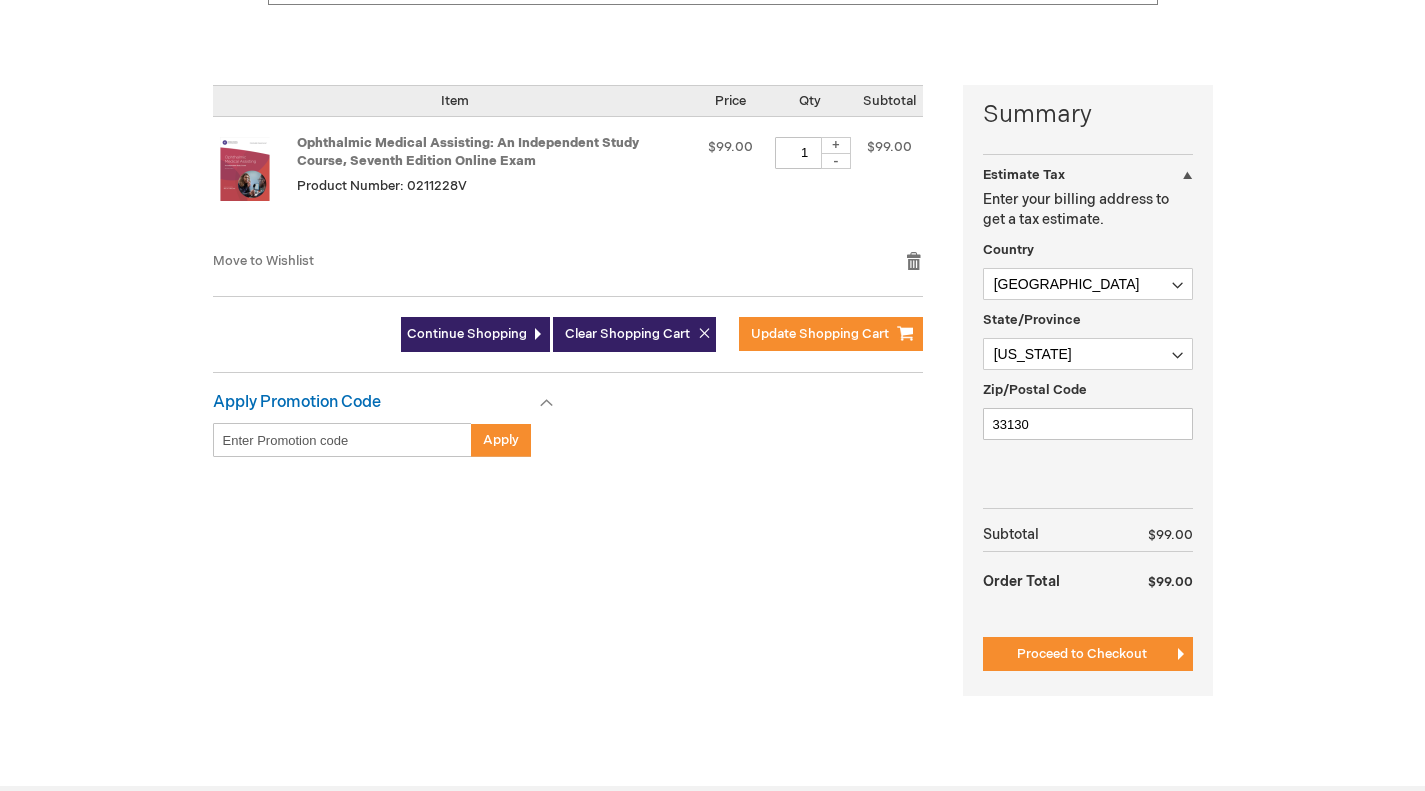 scroll, scrollTop: 427, scrollLeft: 0, axis: vertical 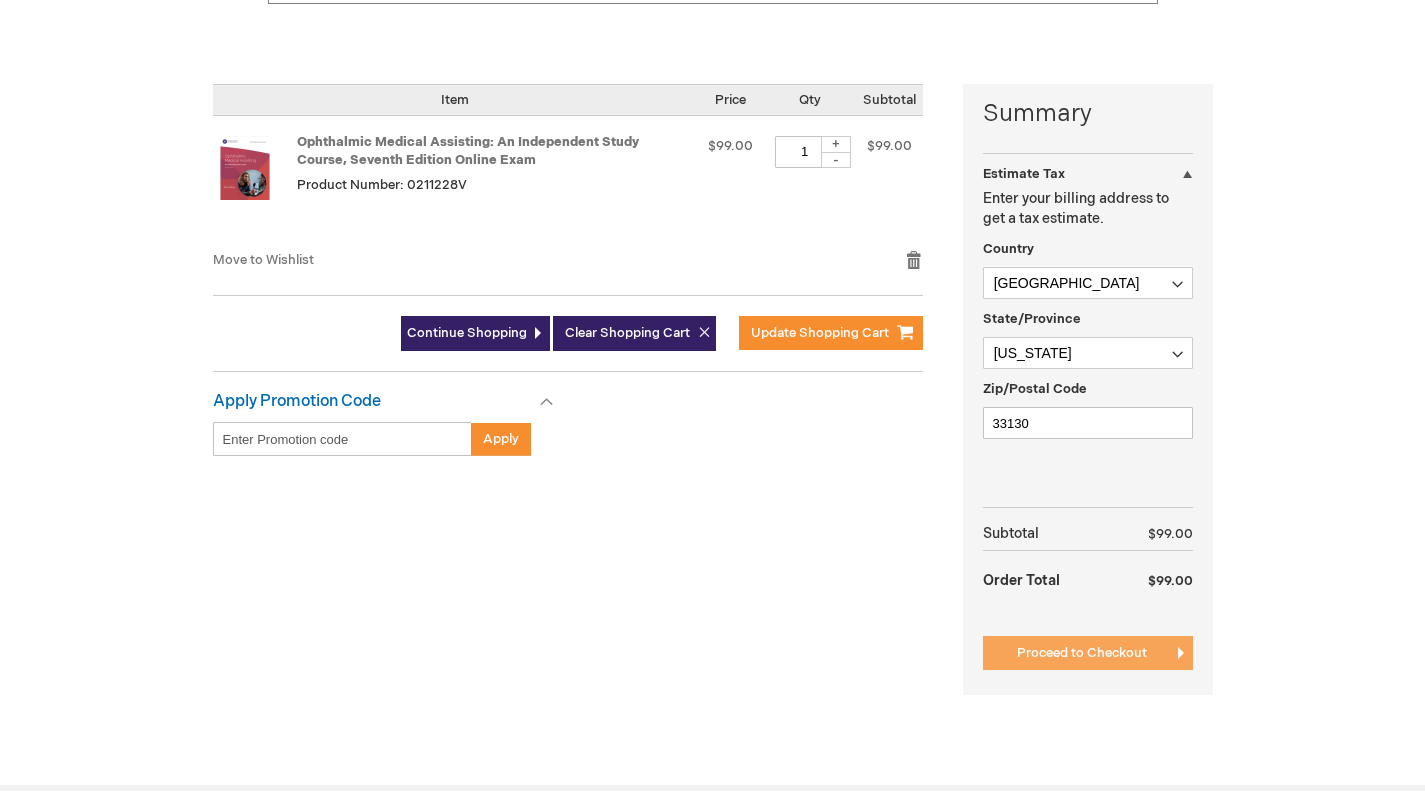 click on "Proceed to Checkout" at bounding box center [1088, 653] 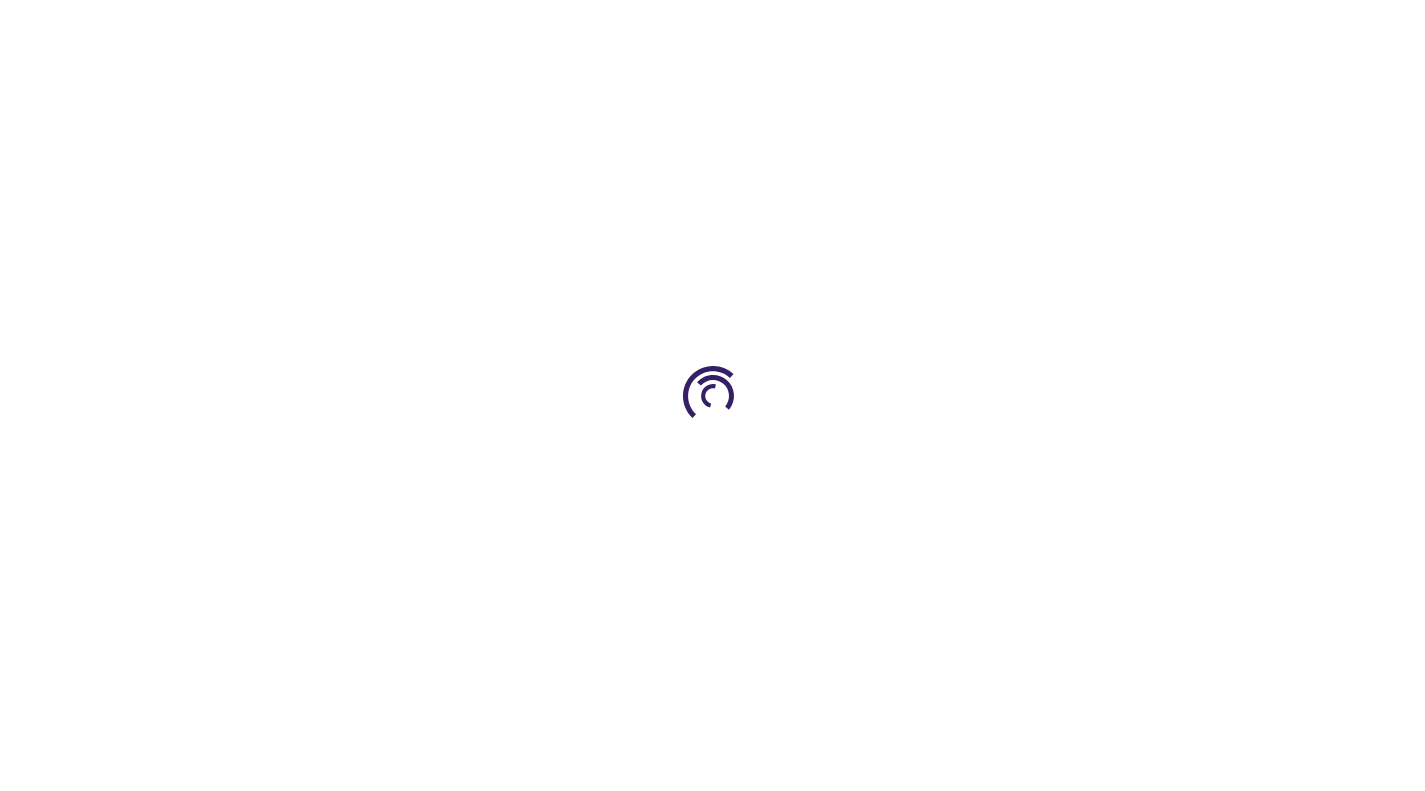 scroll, scrollTop: 0, scrollLeft: 0, axis: both 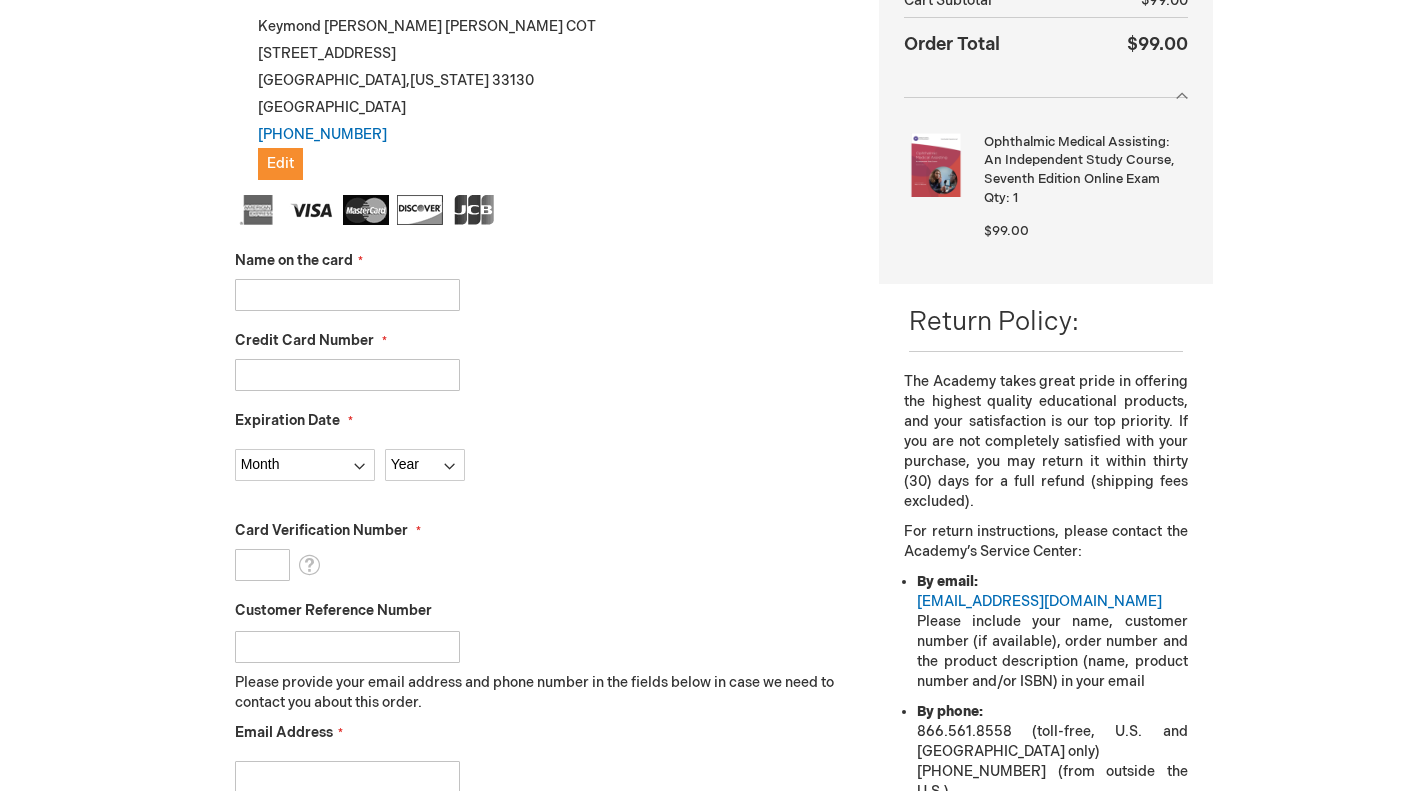 click on "Name on the card" at bounding box center [347, 295] 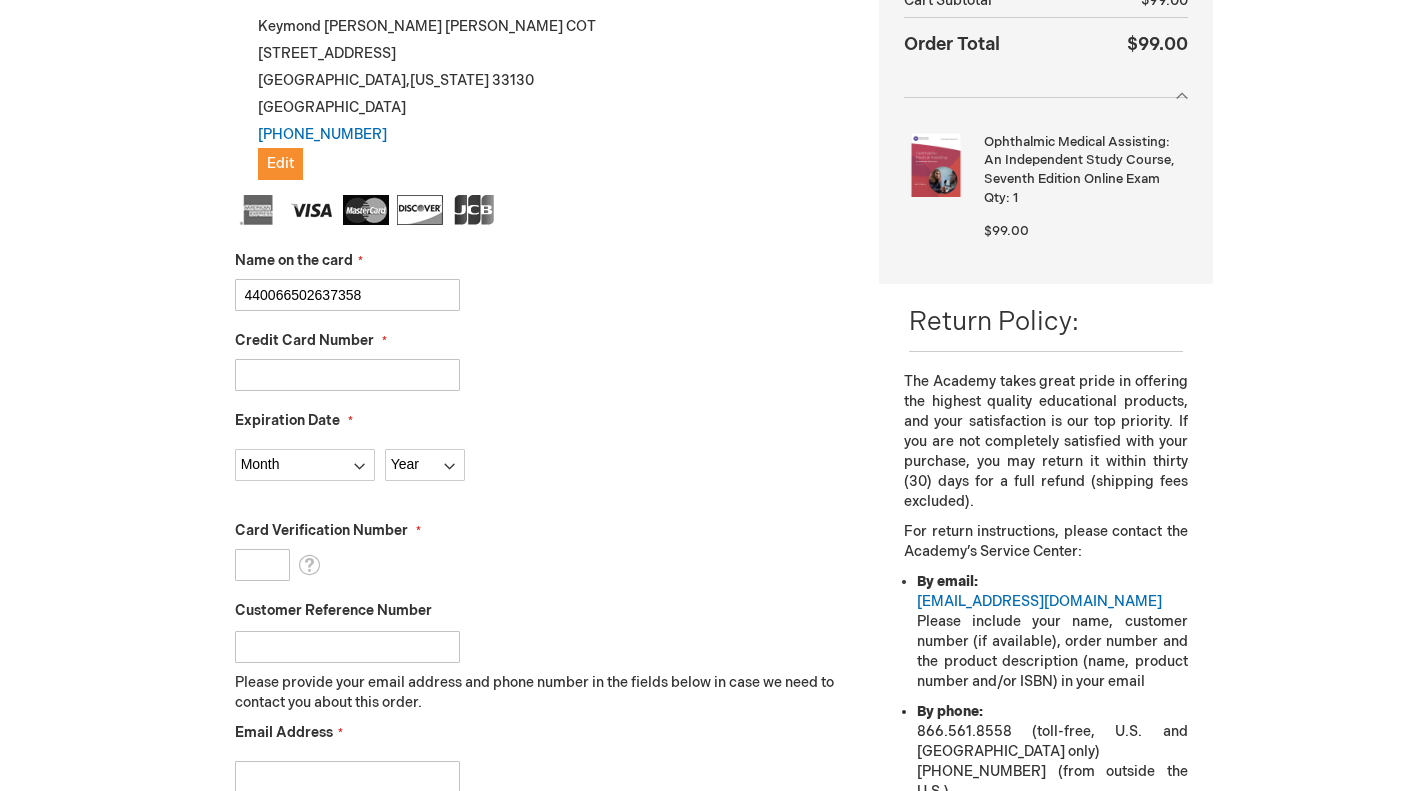 type on "4400665026373587" 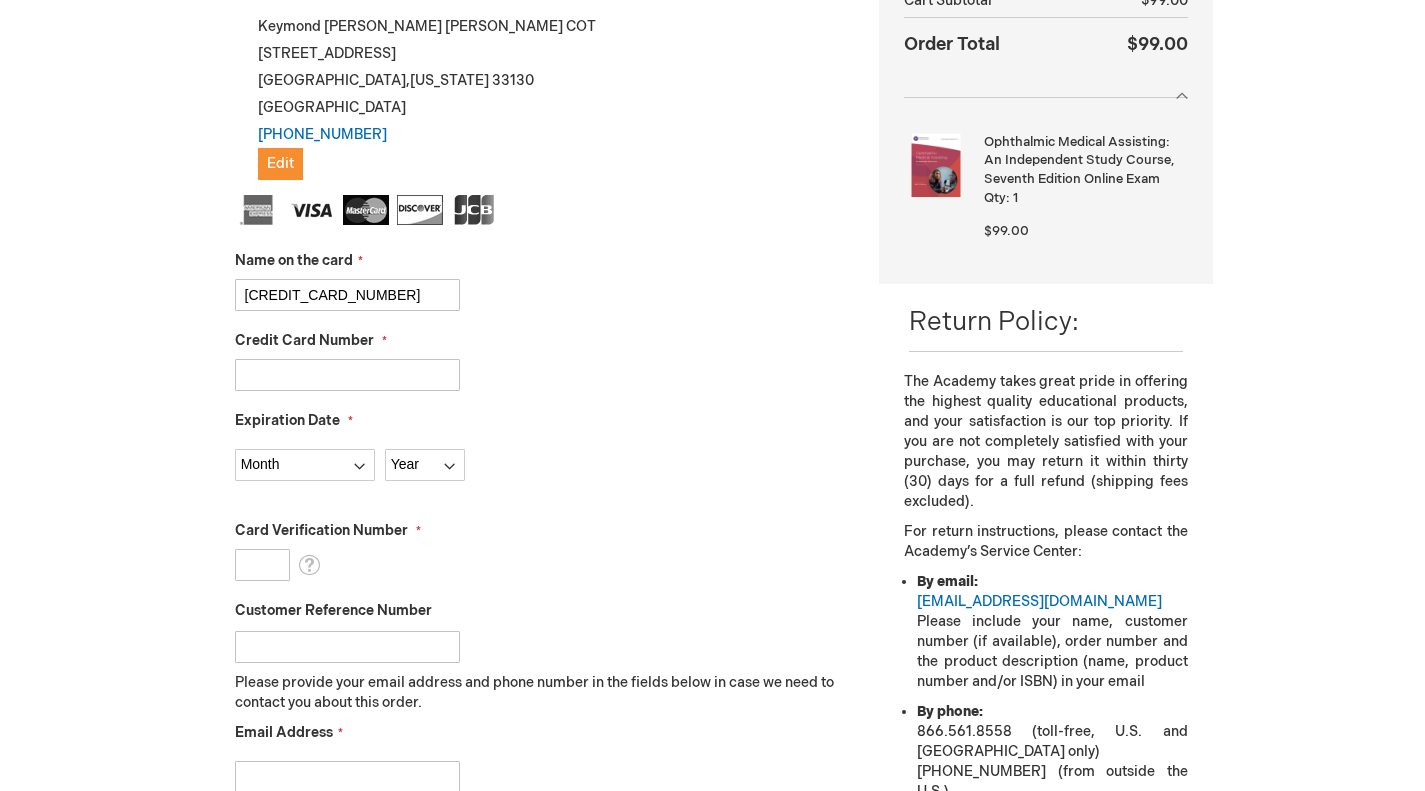 drag, startPoint x: 393, startPoint y: 298, endPoint x: 200, endPoint y: 271, distance: 194.87946 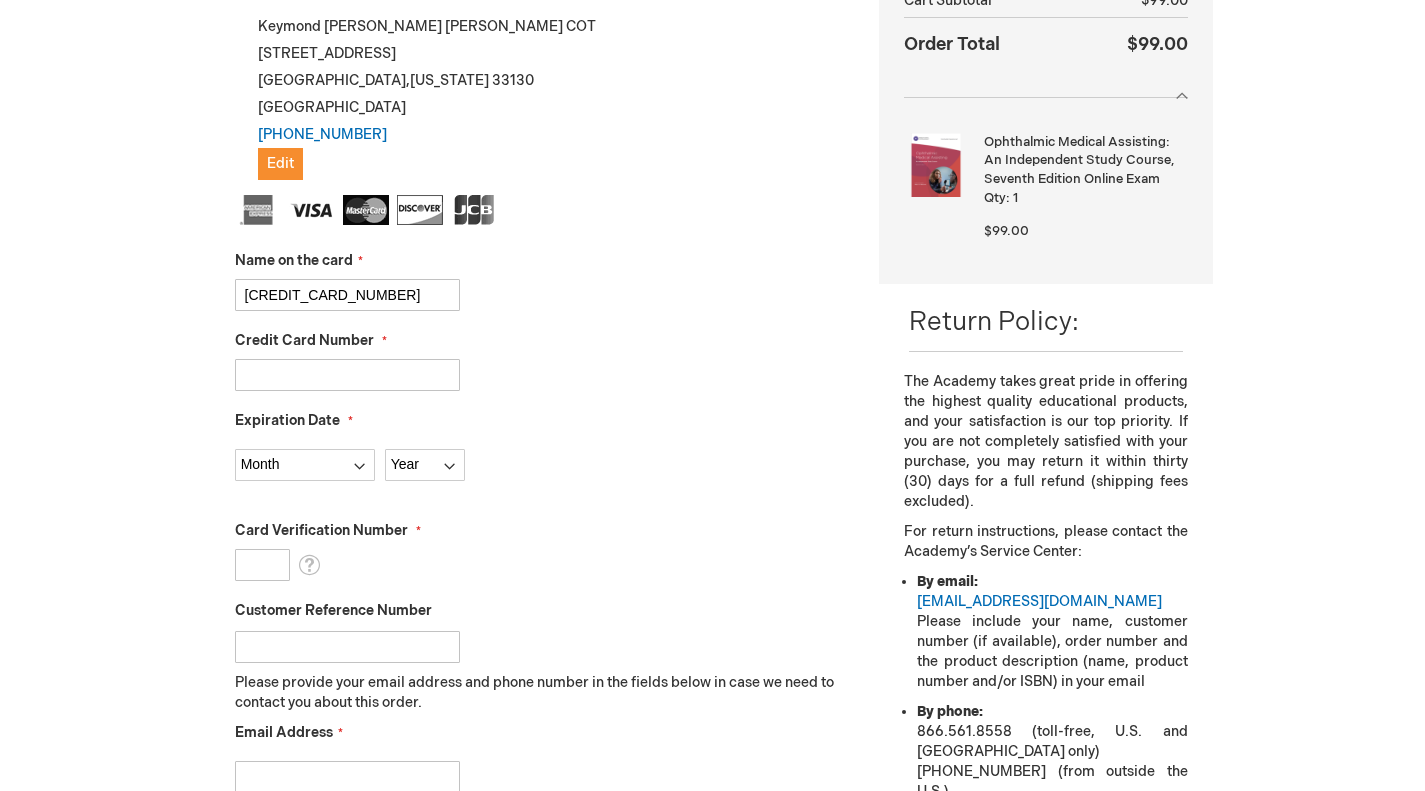 click on "Checkout
Log In
Close
Log In
Email Address
Password
Log In Forgot Your Password?" at bounding box center [713, 508] 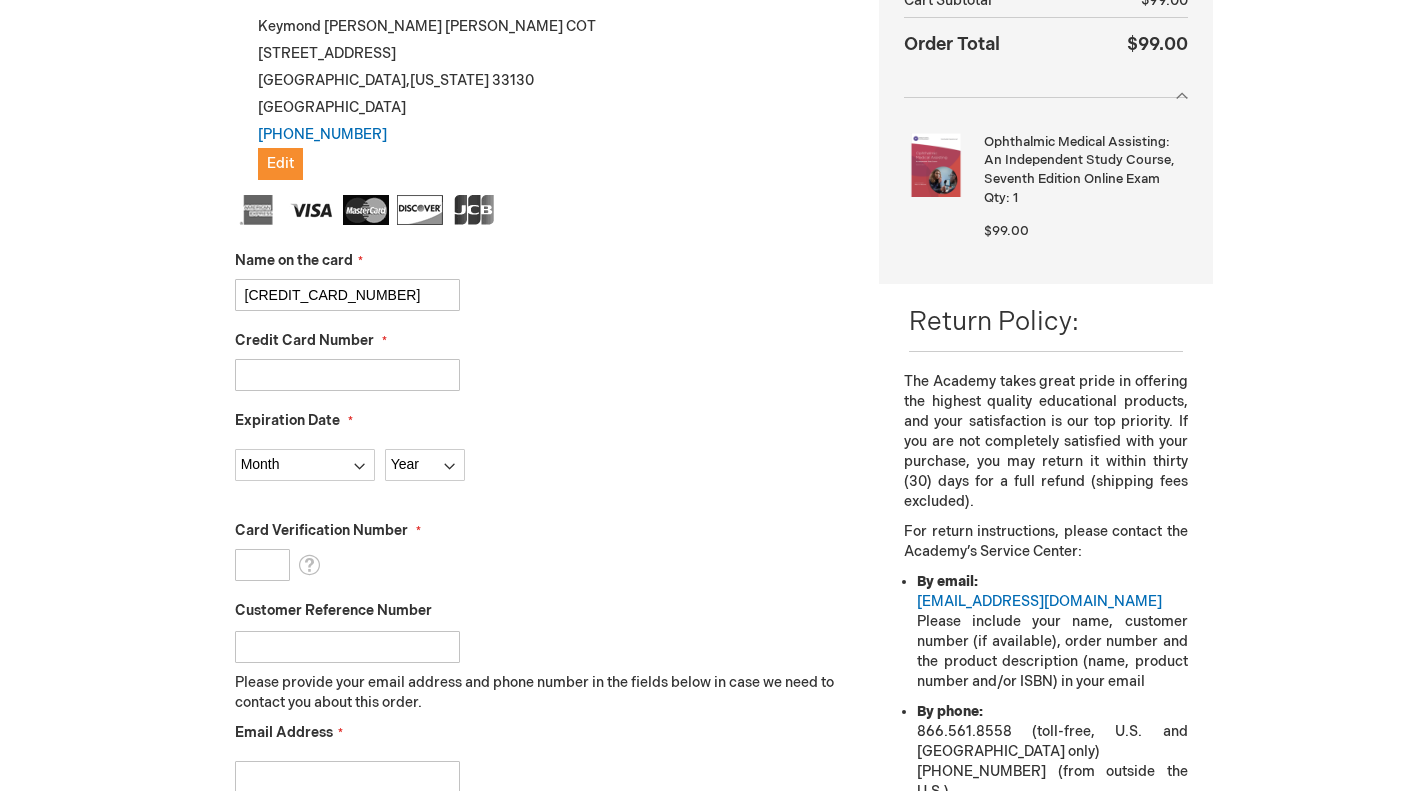 type 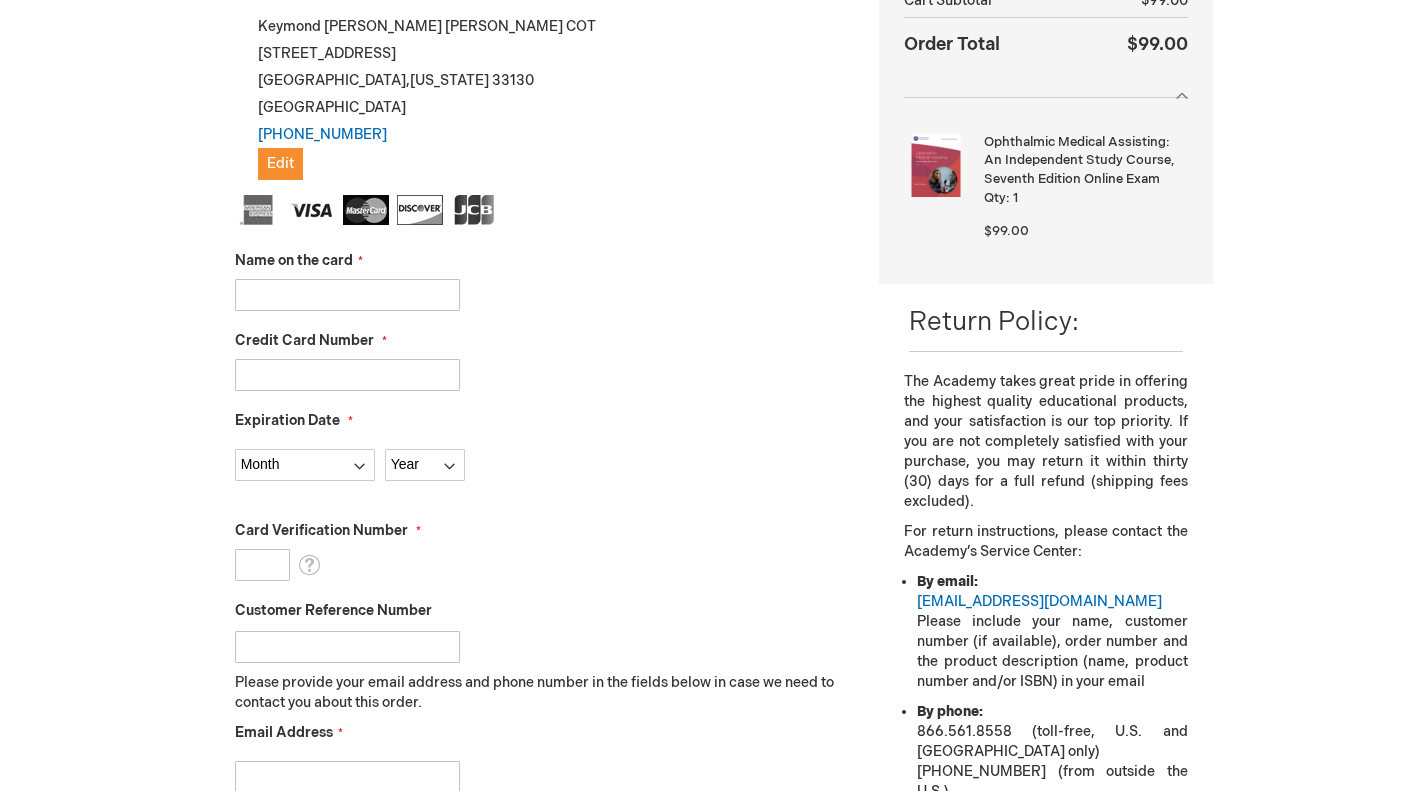 click on "Credit Card Number" at bounding box center (347, 375) 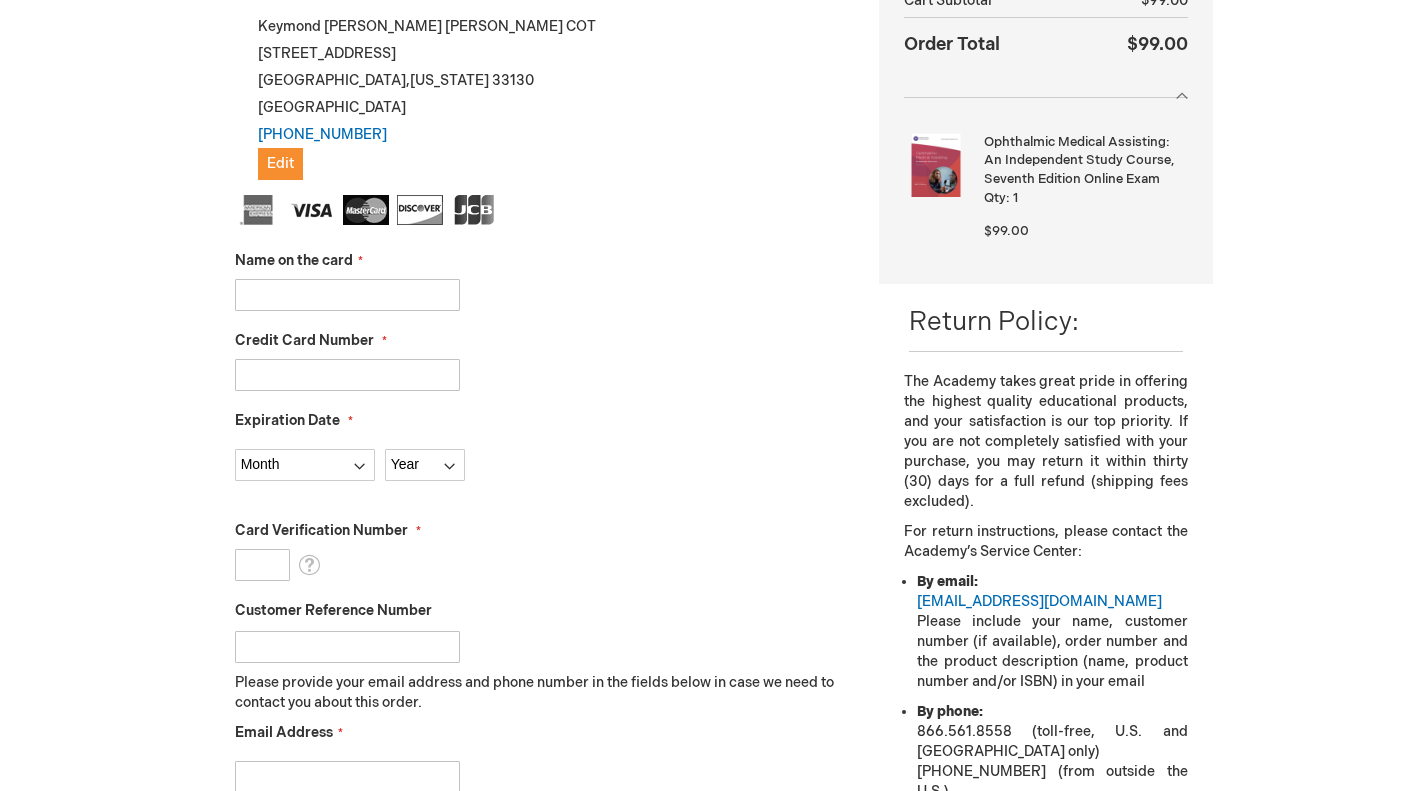 paste on "4400665026373587" 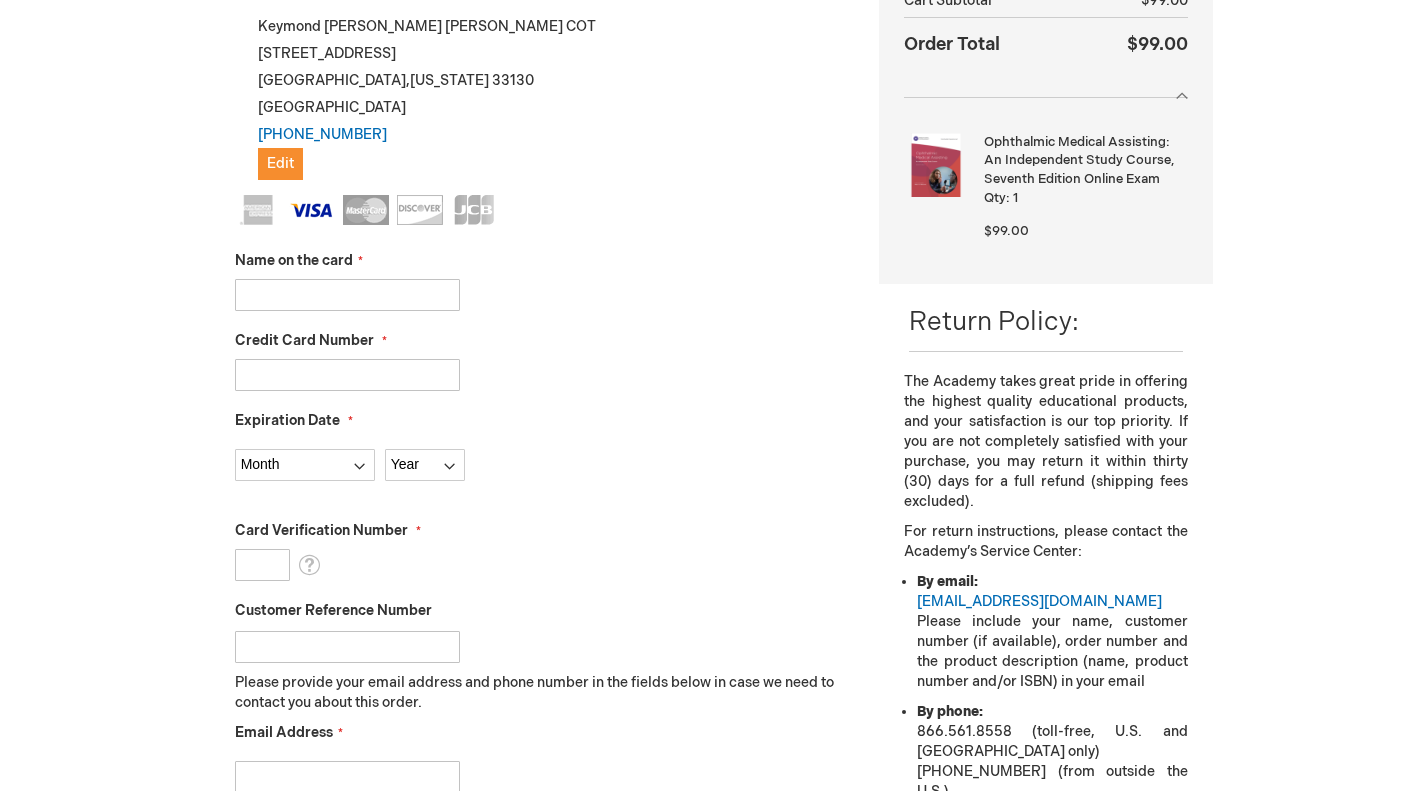 type on "4400665026373587" 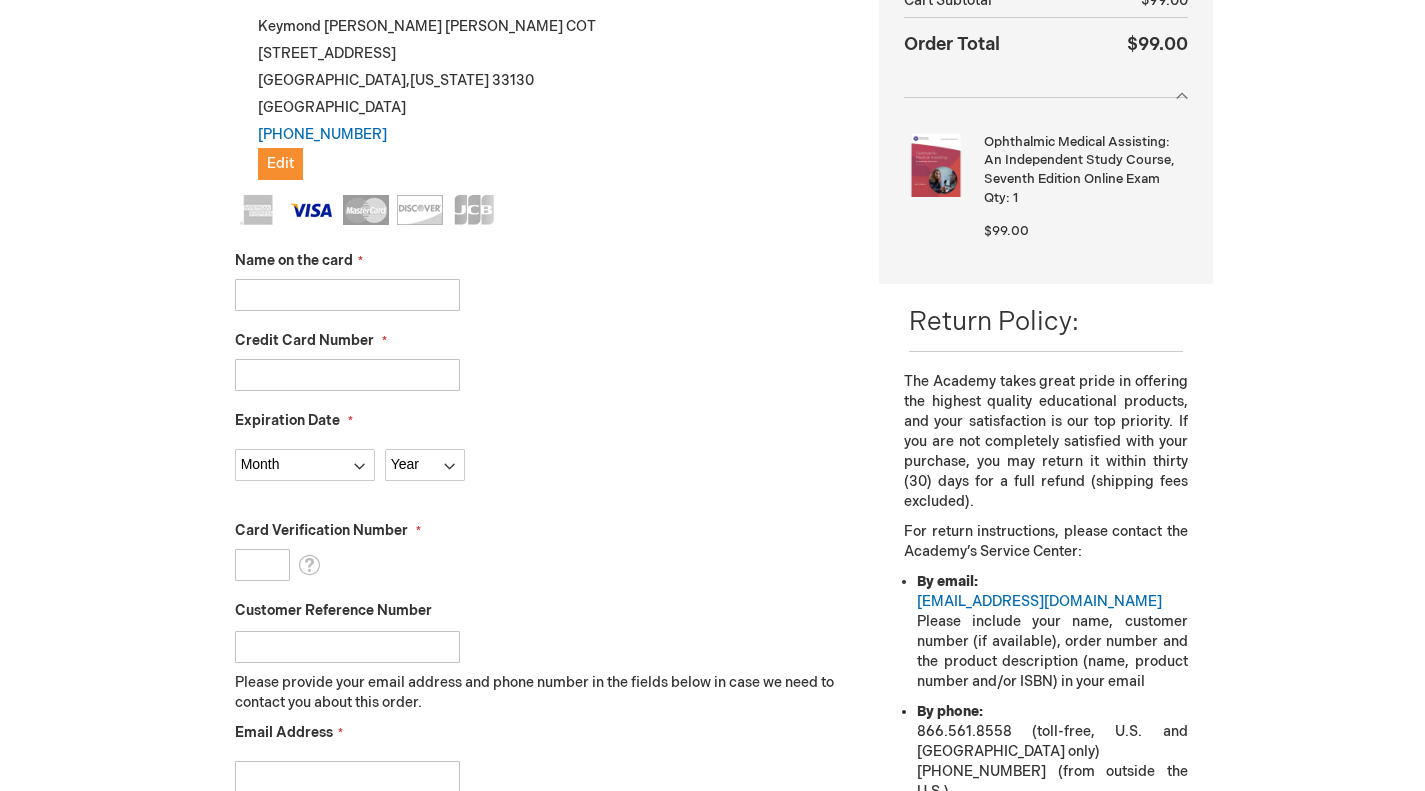 click on "Name on the card" at bounding box center (347, 295) 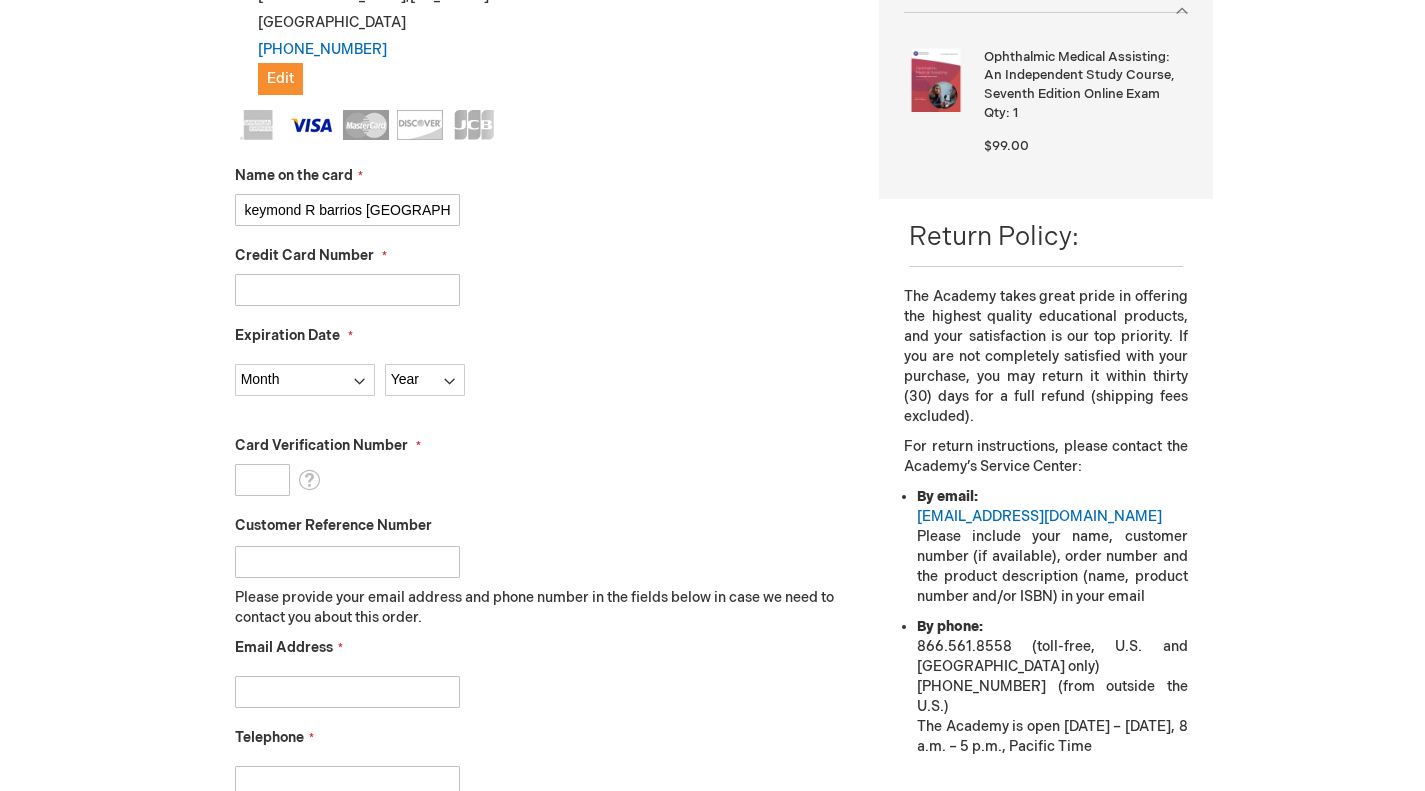 scroll, scrollTop: 503, scrollLeft: 0, axis: vertical 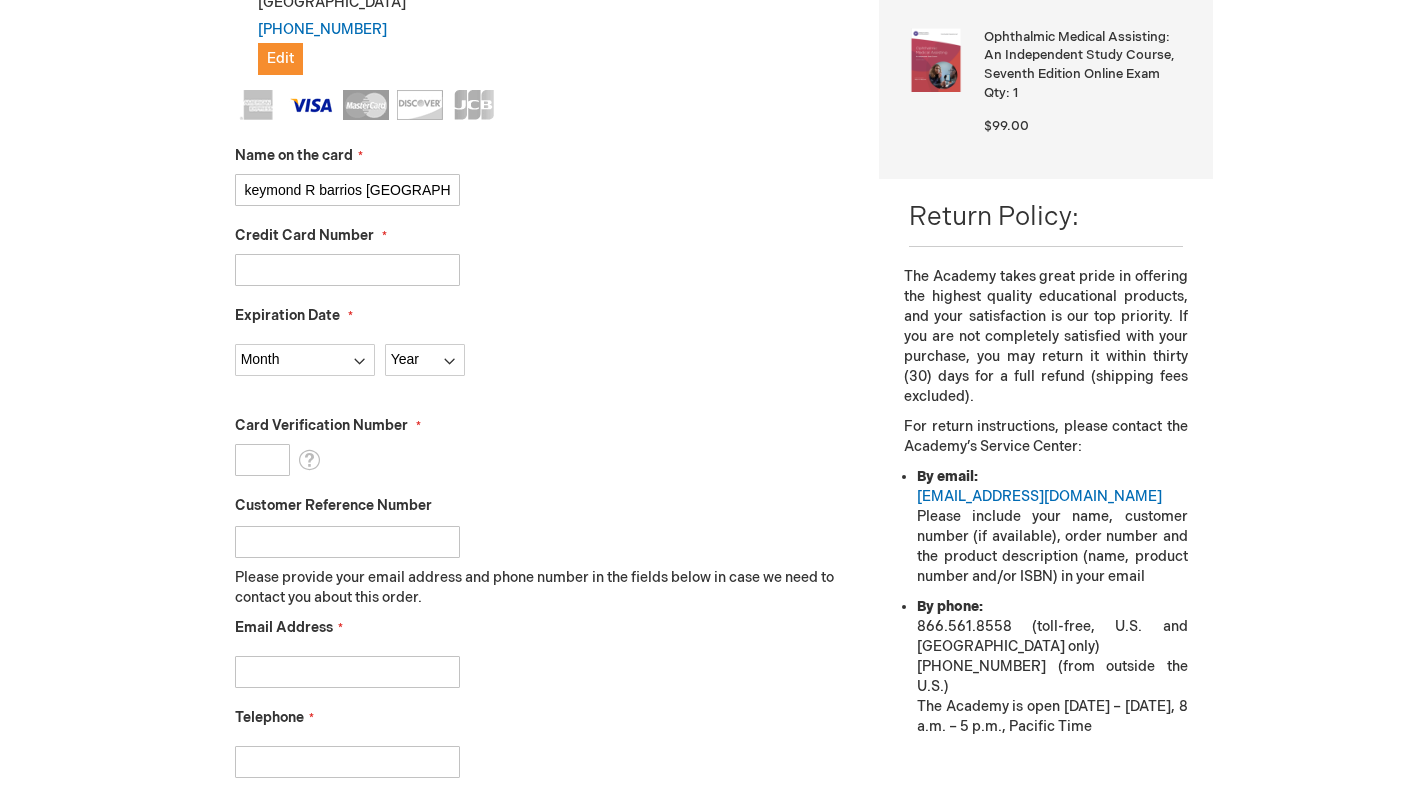 type on "keymond R barrios ynojosa" 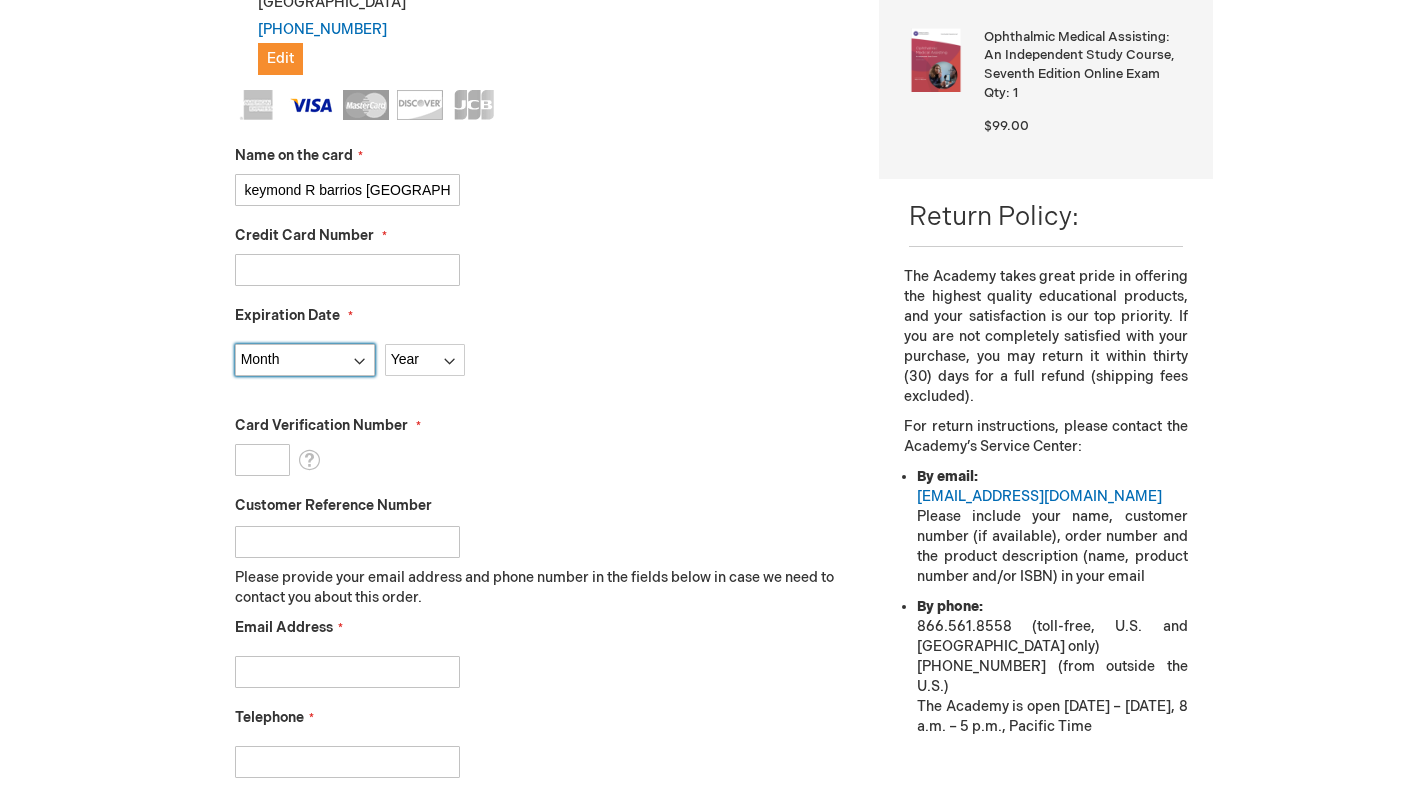 click on "Month 01 - January 02 - February 03 - March 04 - April 05 - May 06 - June 07 - July 08 - August 09 - September 10 - October 11 - November 12 - December" at bounding box center (305, 360) 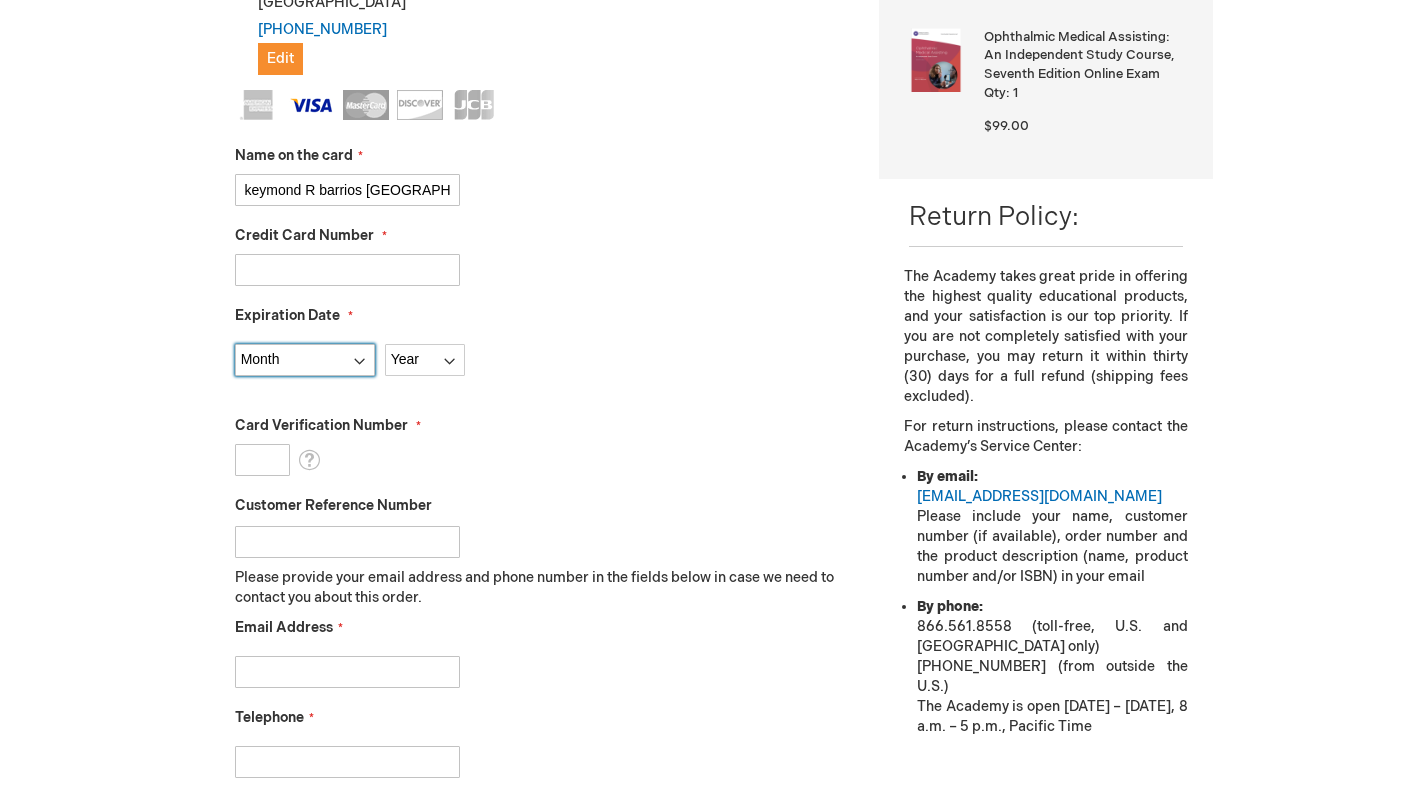 select on "4" 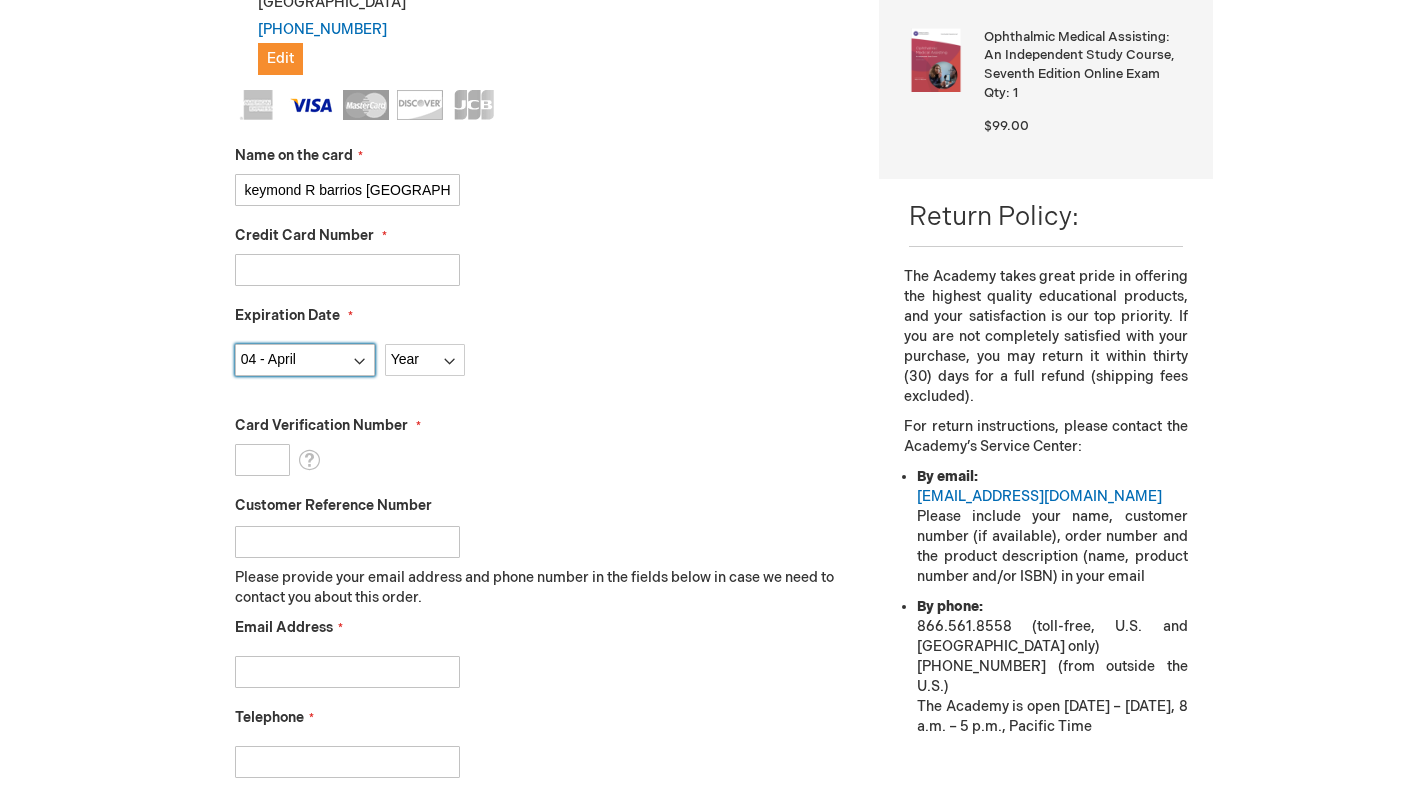 click on "Month 01 - January 02 - February 03 - March 04 - April 05 - May 06 - June 07 - July 08 - August 09 - September 10 - October 11 - November 12 - December" at bounding box center (305, 360) 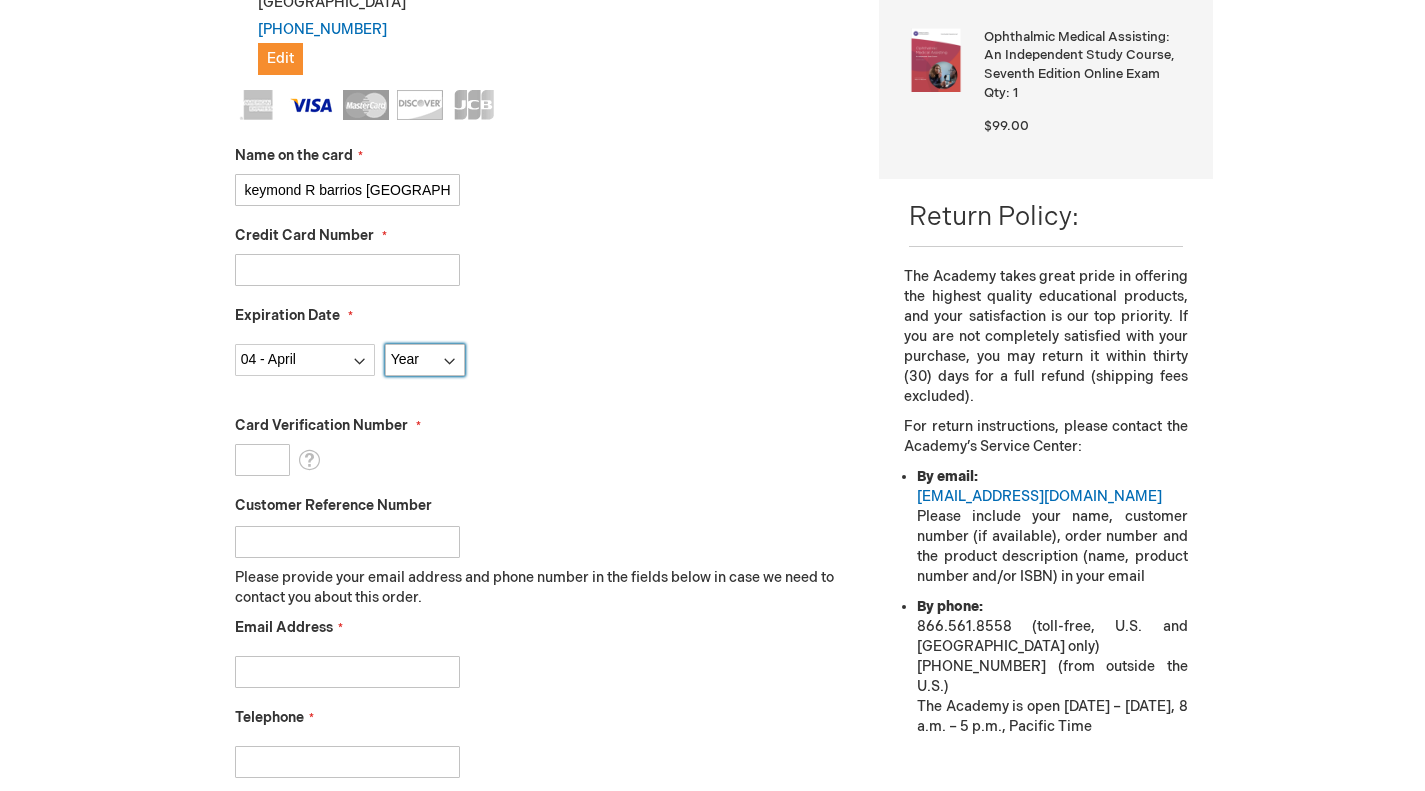 click on "Year 2025 2026 2027 2028 2029 2030 2031 2032 2033 2034 2035" at bounding box center (425, 360) 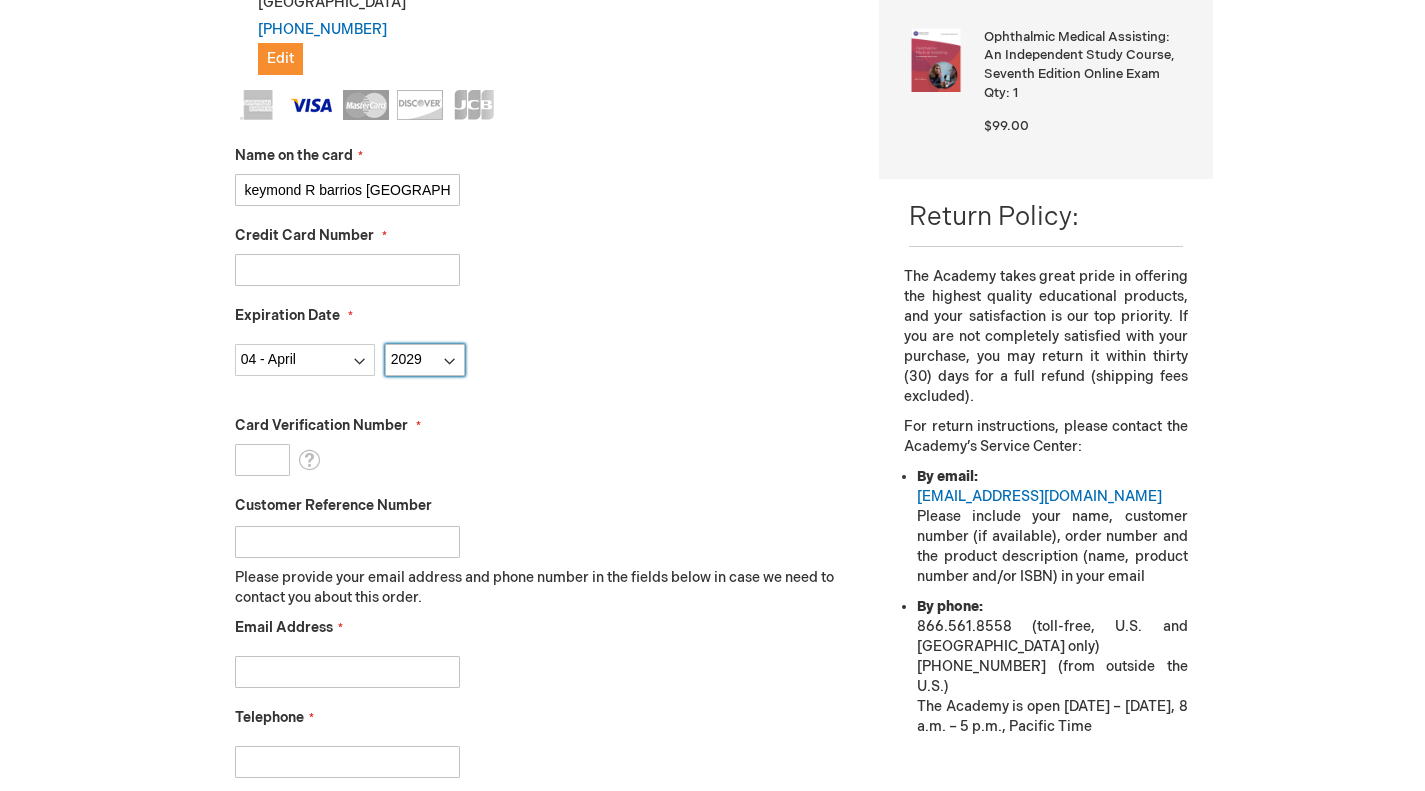 click on "Year 2025 2026 2027 2028 2029 2030 2031 2032 2033 2034 2035" at bounding box center (425, 360) 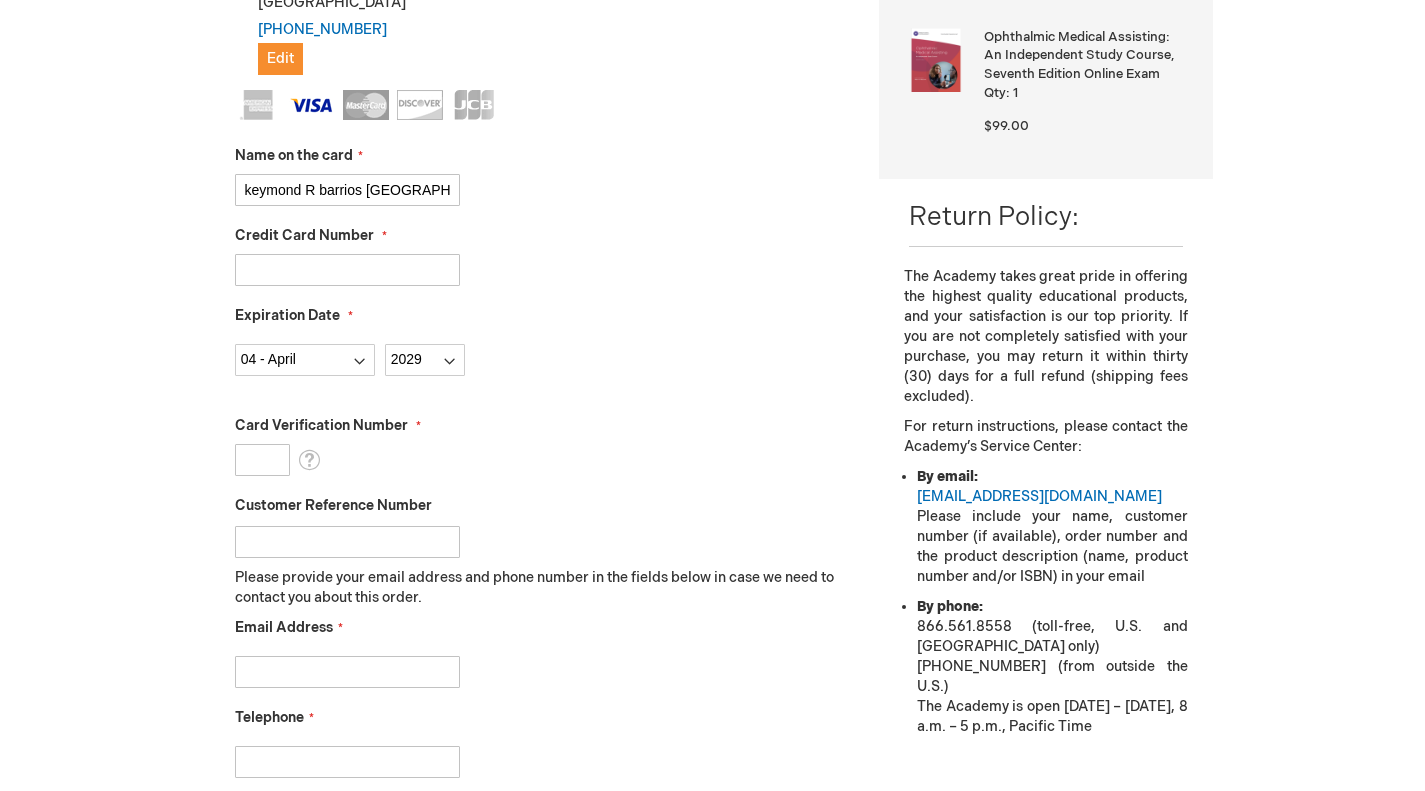 click on "Card Verification Number" at bounding box center [262, 460] 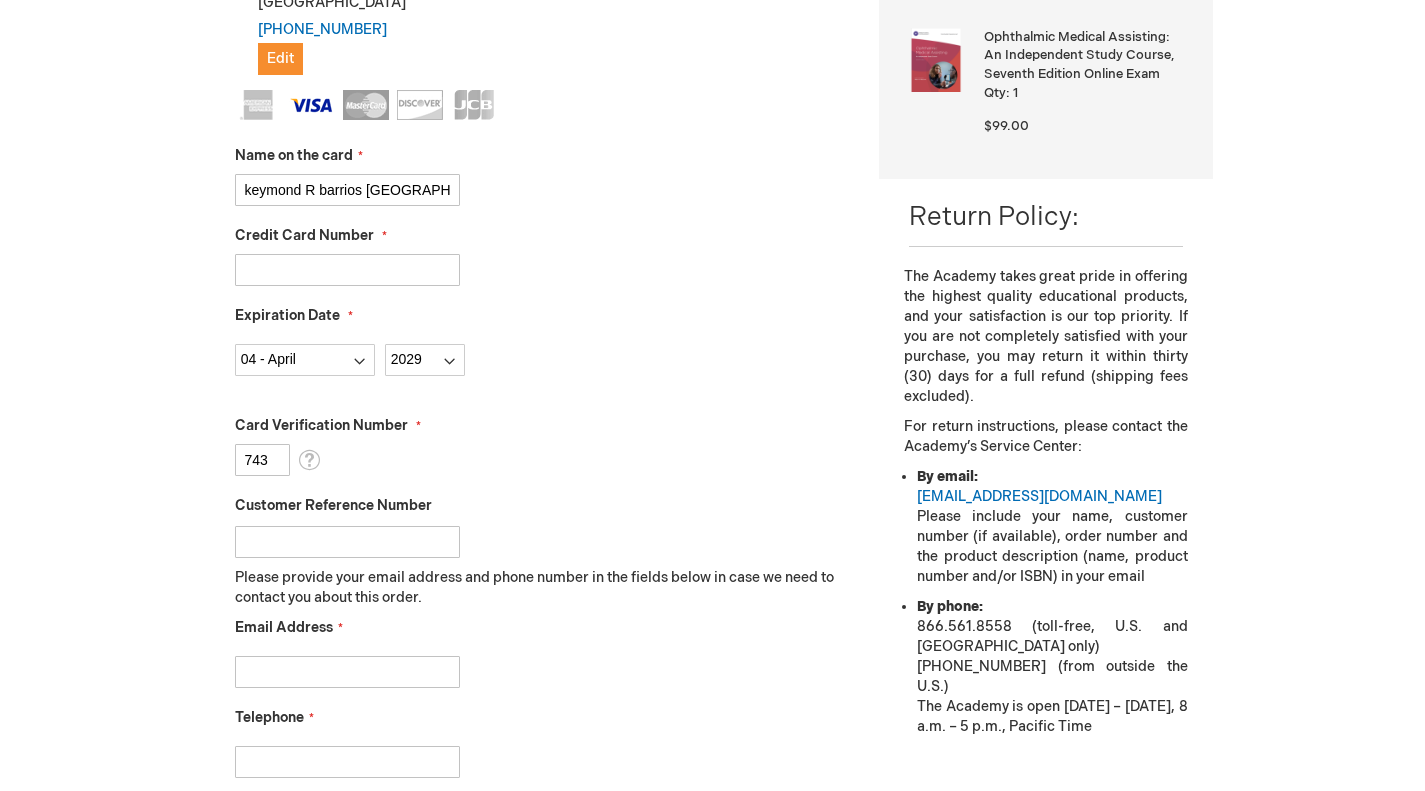 type on "743" 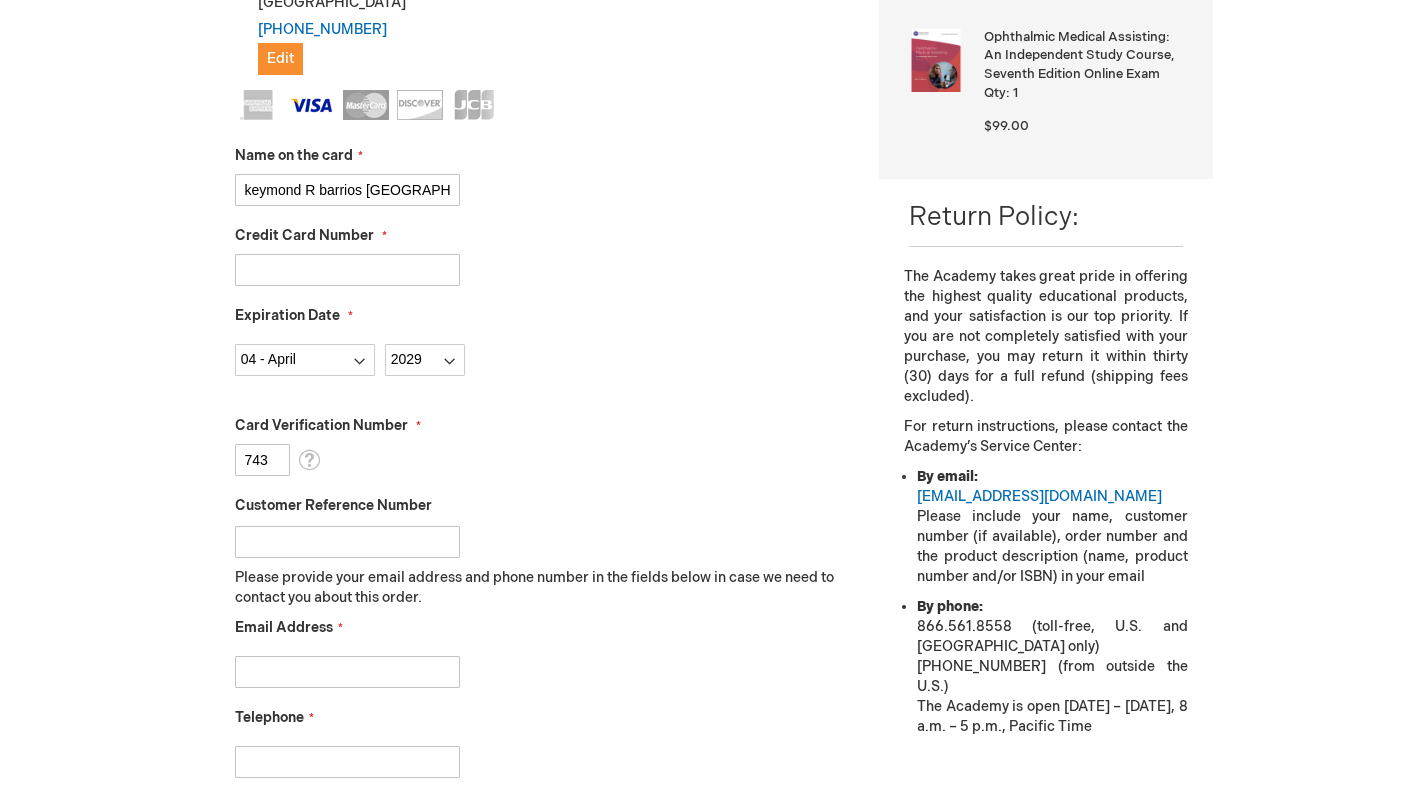 click on "Customer Reference Number" at bounding box center [347, 542] 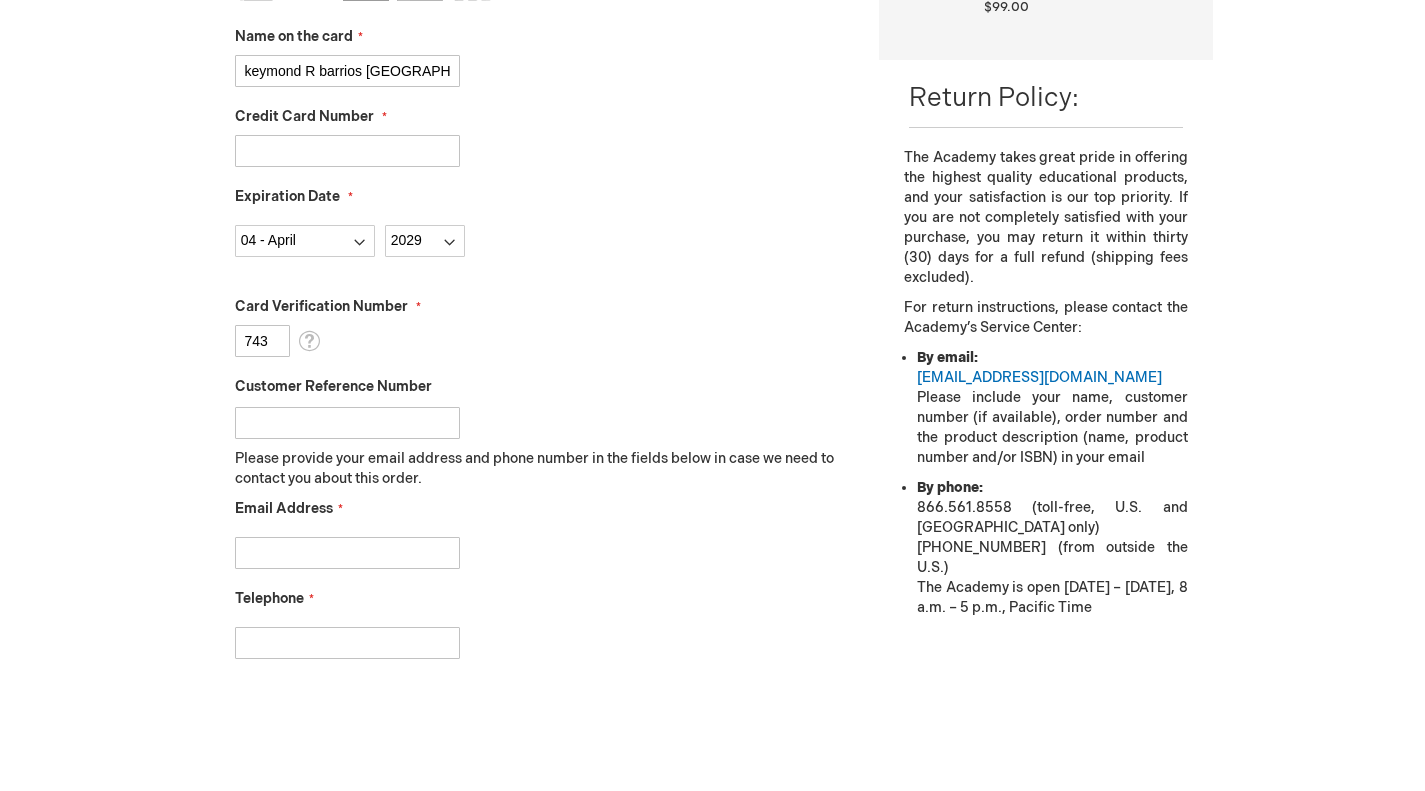 scroll, scrollTop: 625, scrollLeft: 0, axis: vertical 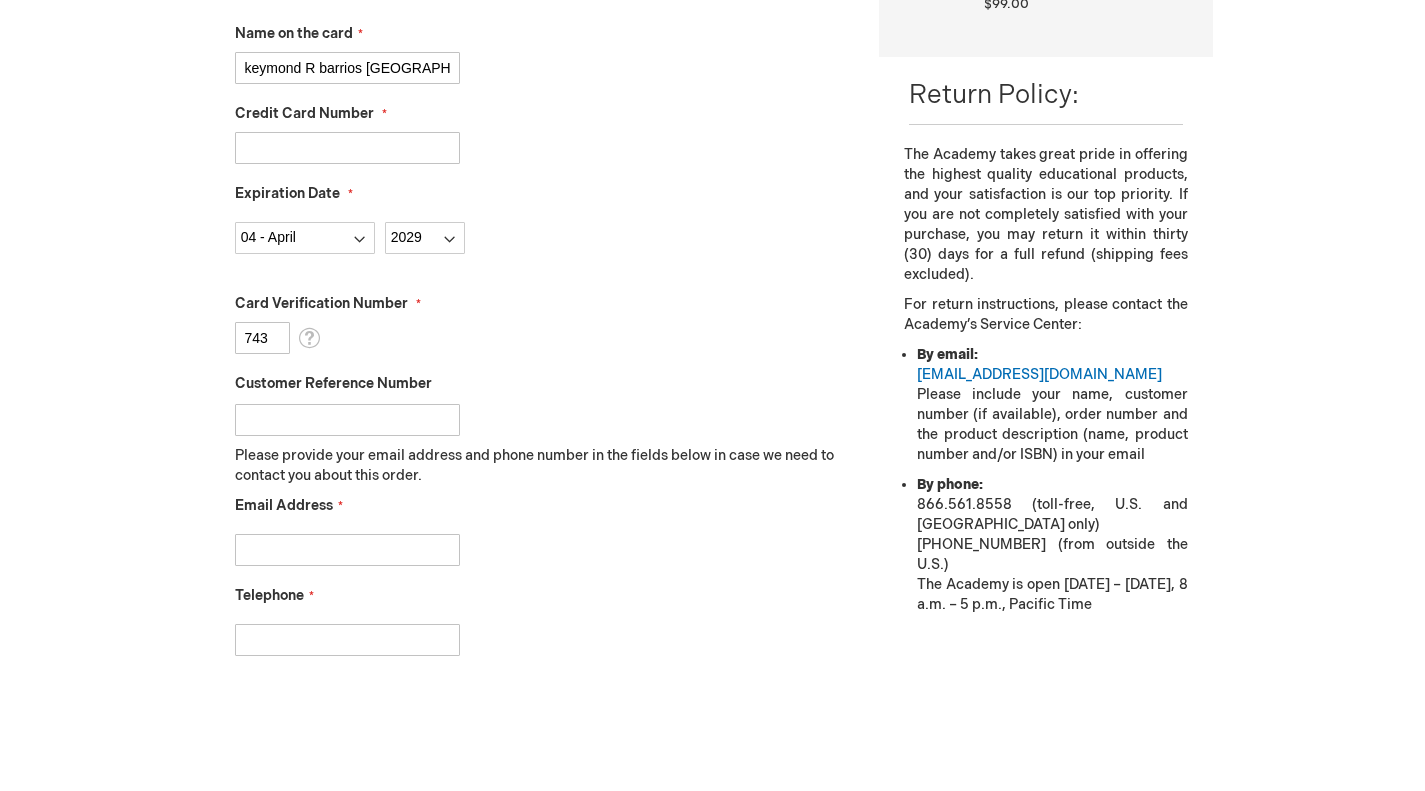 click on "Email Address" at bounding box center [347, 550] 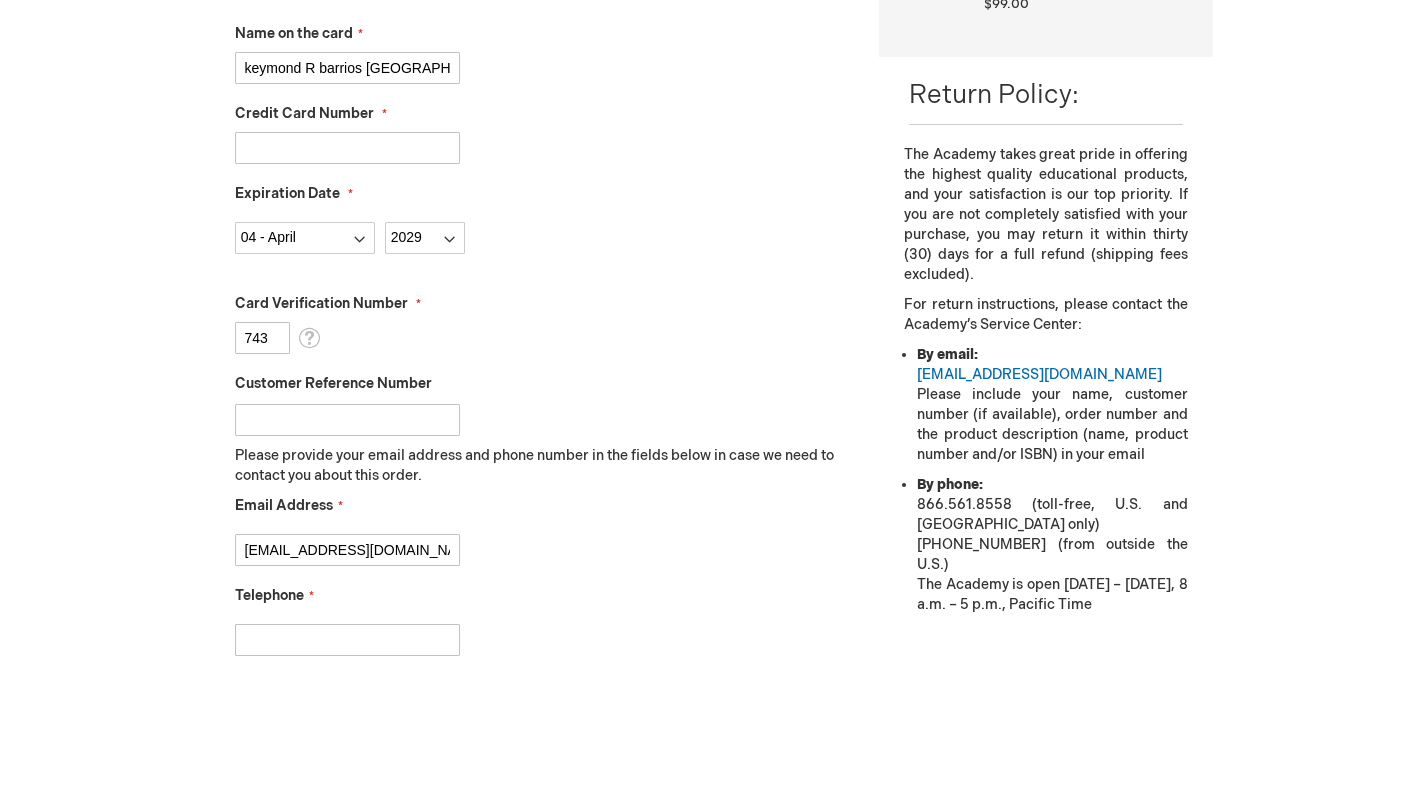 type on "keymondbarrios@gmail.com" 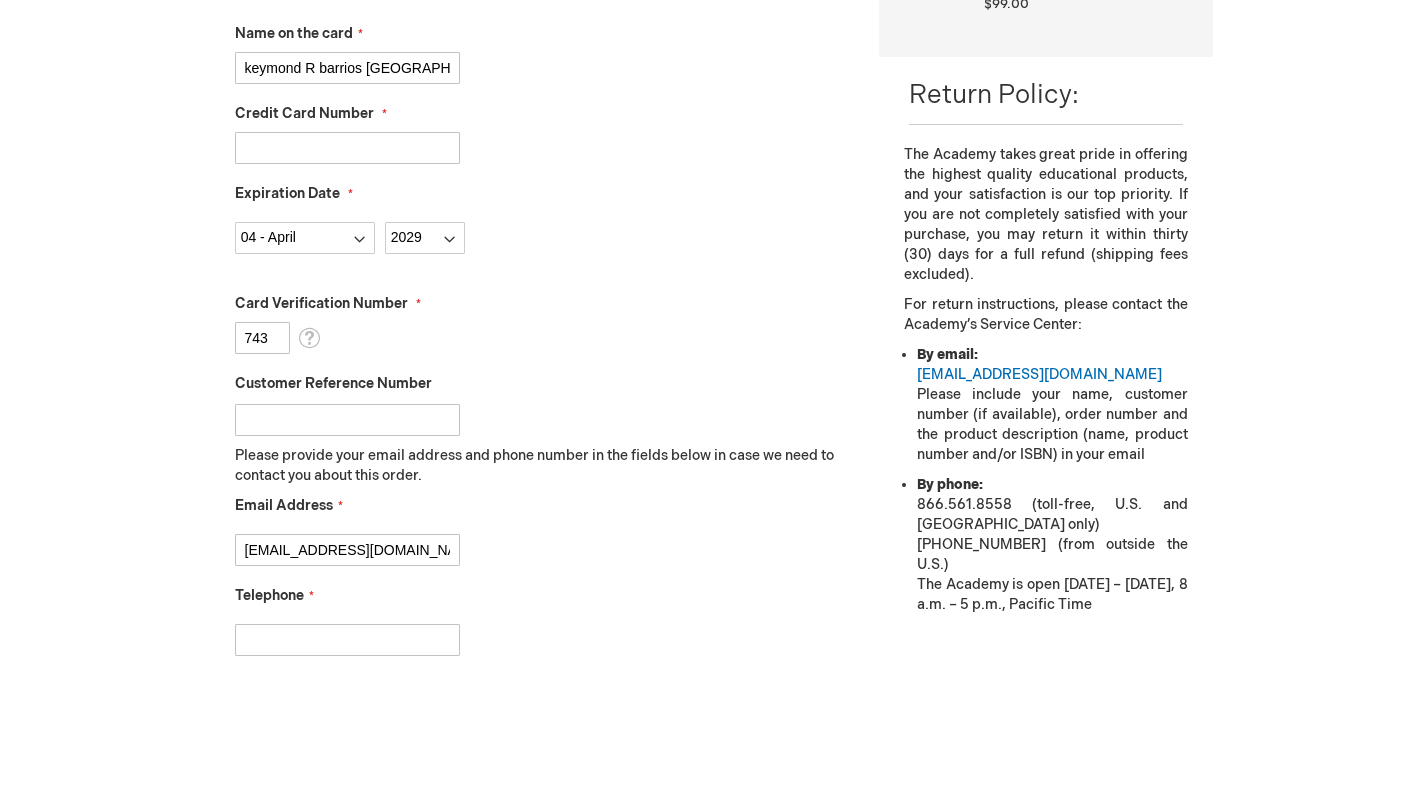click on "Telephone" at bounding box center [347, 640] 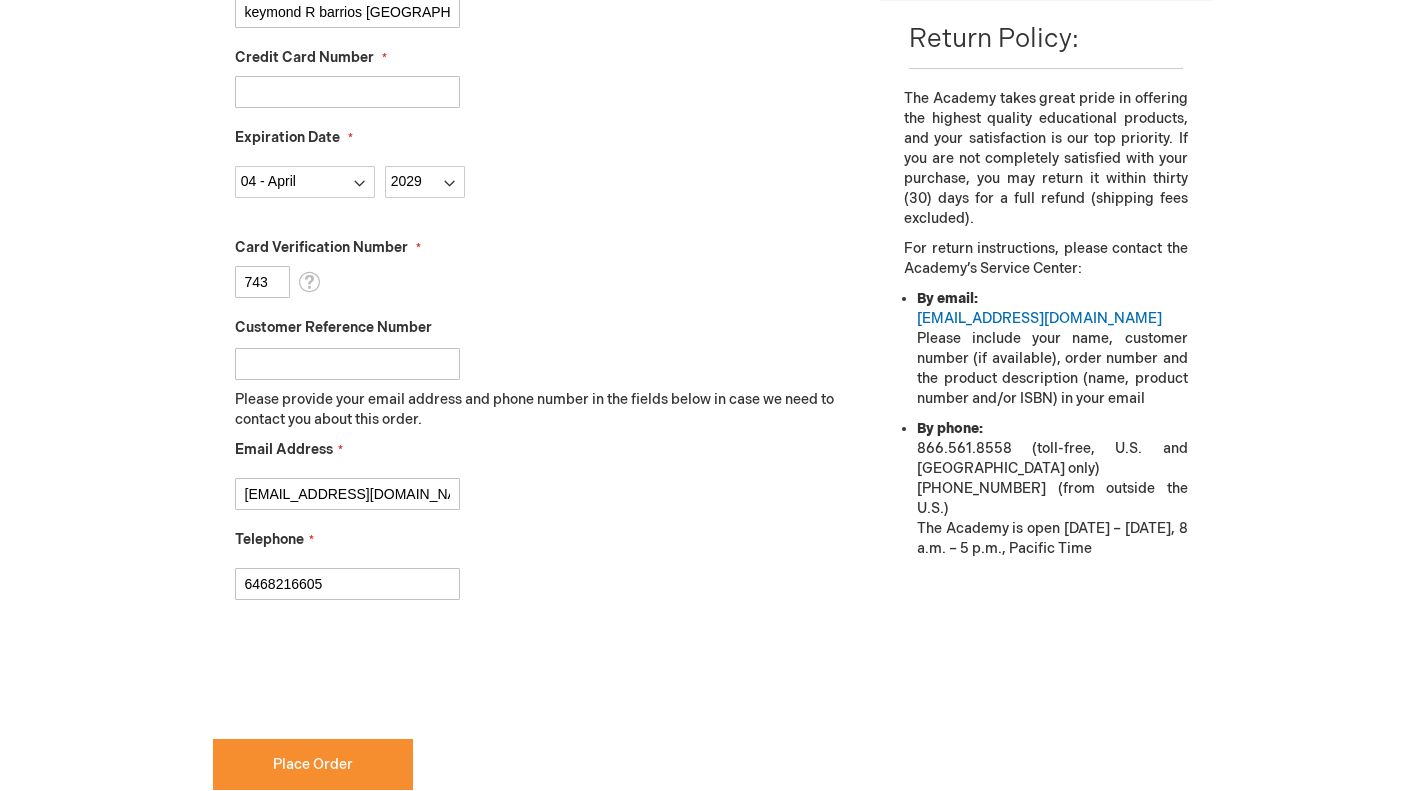 scroll, scrollTop: 682, scrollLeft: 0, axis: vertical 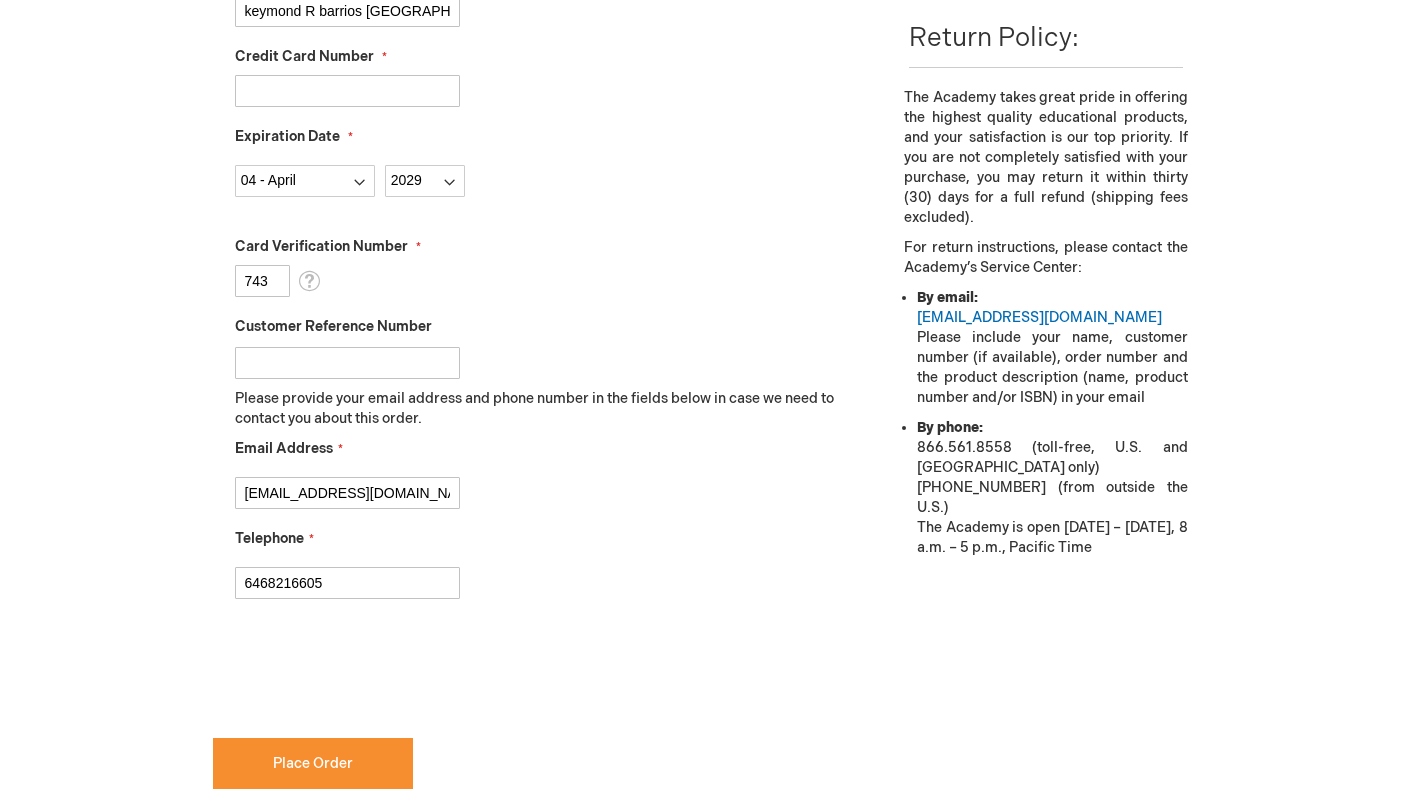 type on "6468216605" 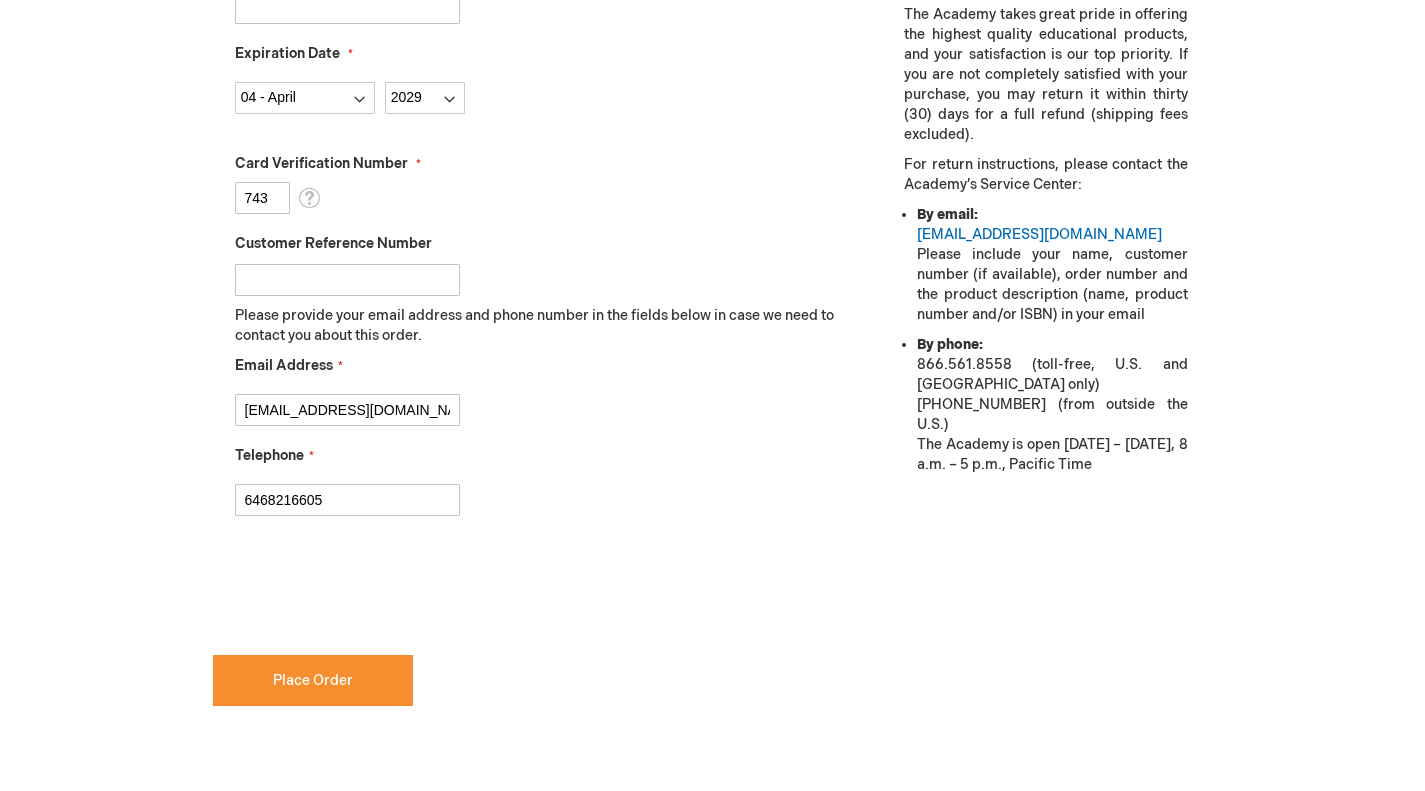 scroll, scrollTop: 769, scrollLeft: 0, axis: vertical 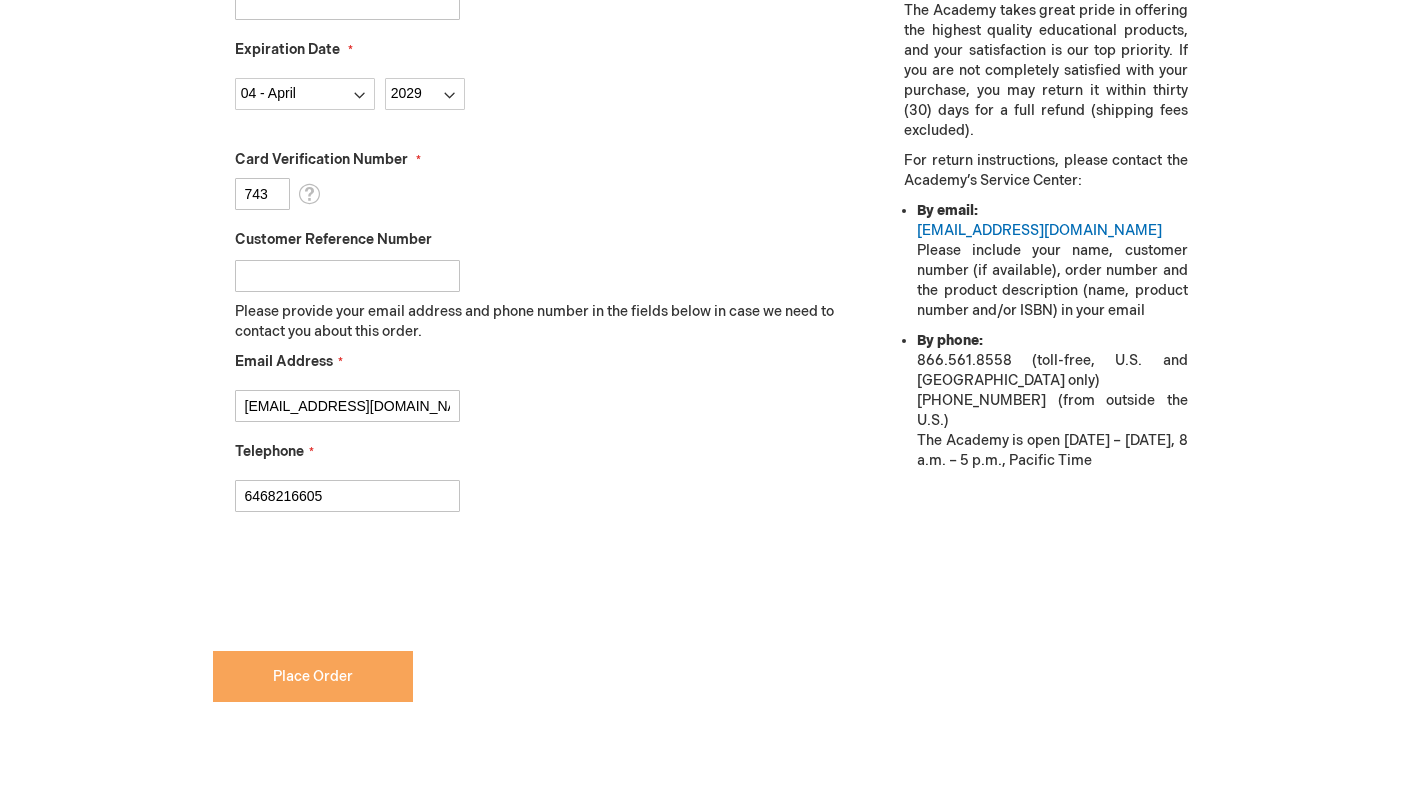 click on "Place Order" at bounding box center [313, 676] 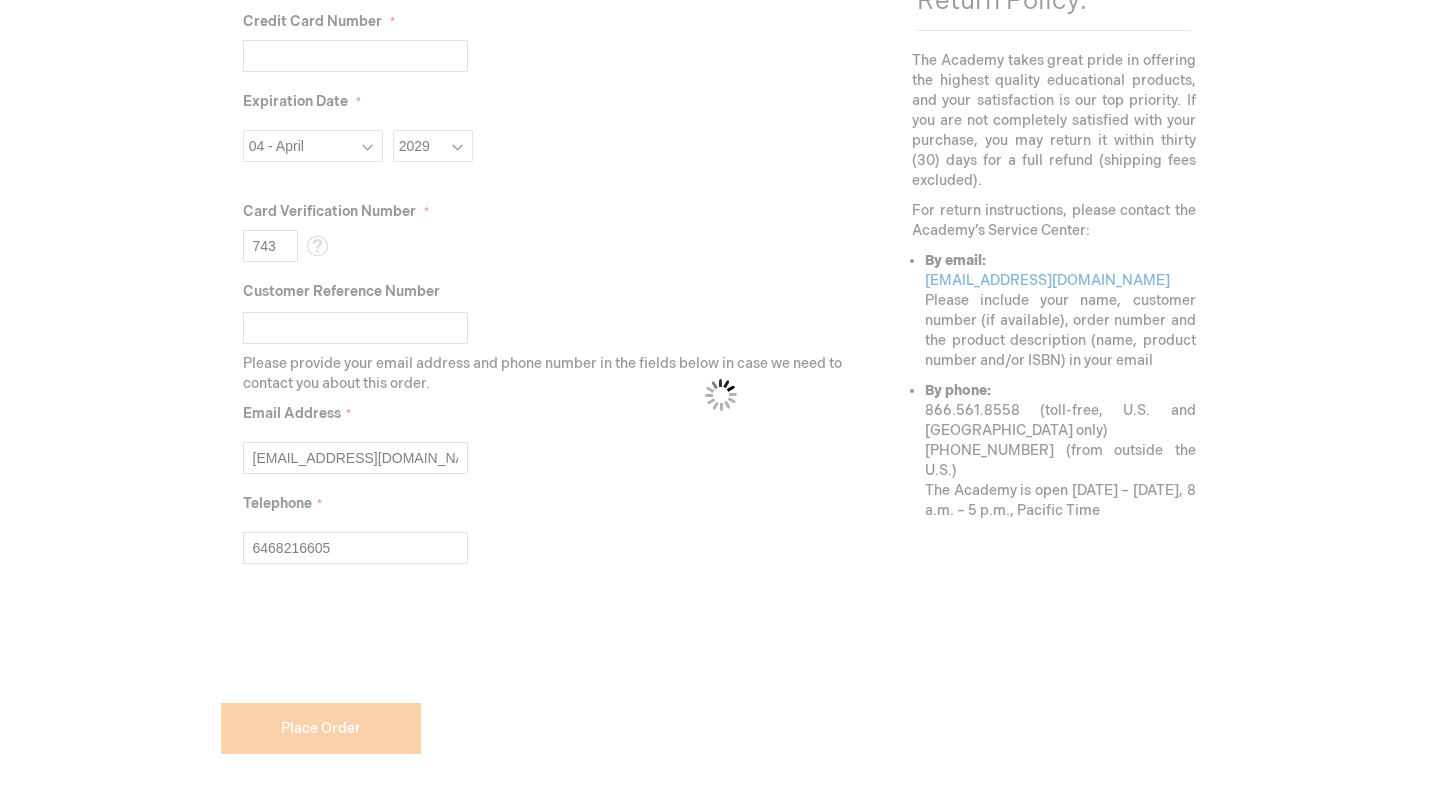 scroll, scrollTop: 822, scrollLeft: 0, axis: vertical 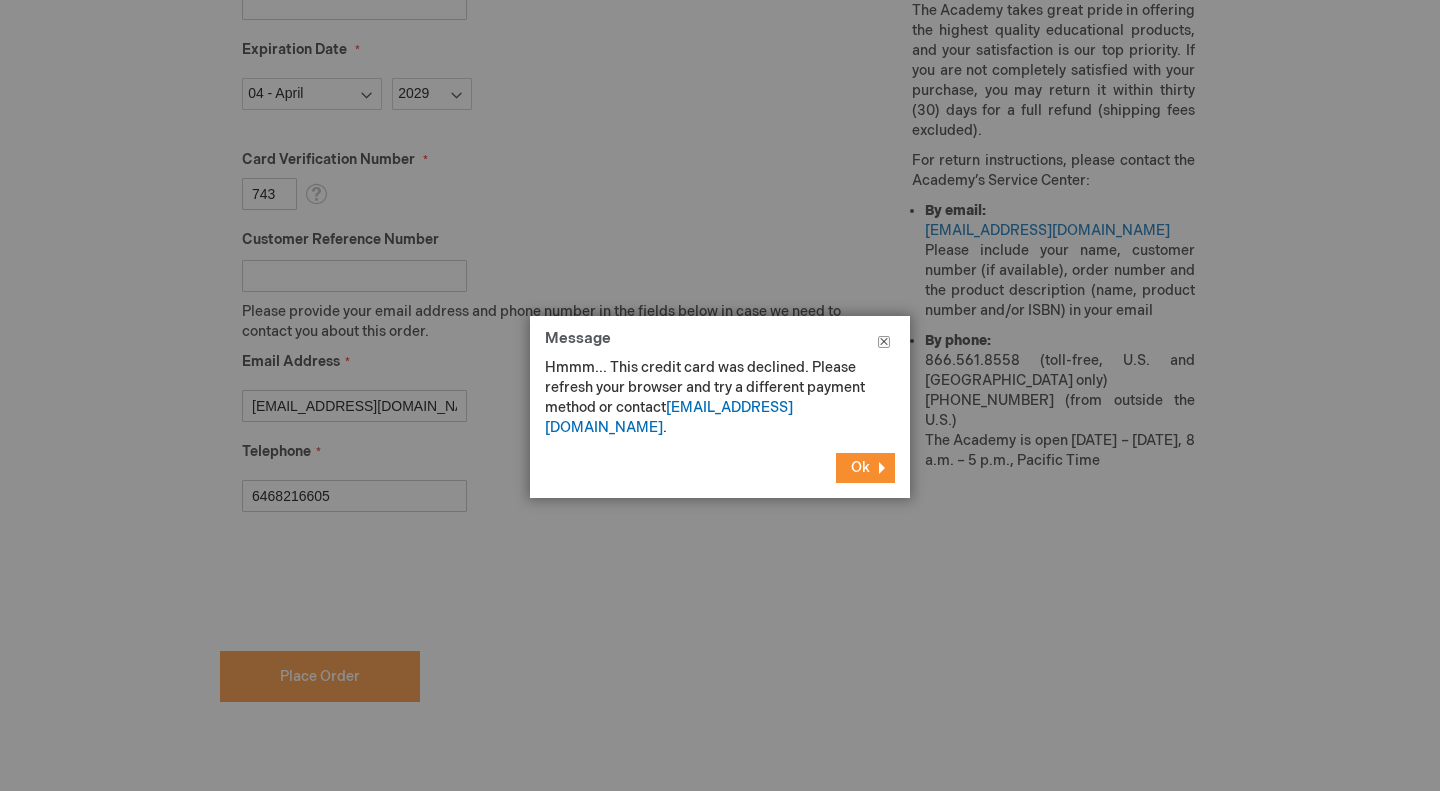 click on "Close" at bounding box center (884, 346) 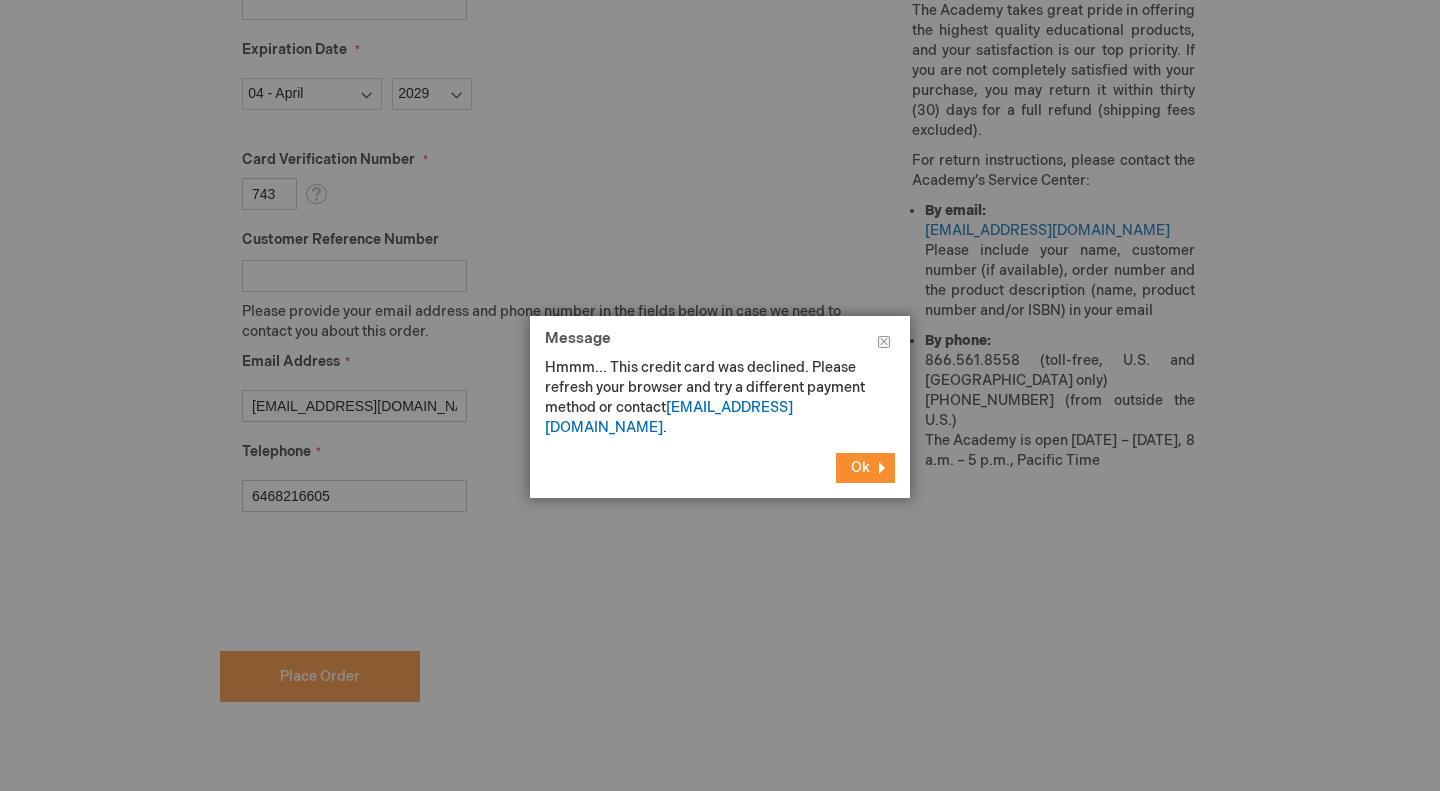click on "Ok" at bounding box center (865, 468) 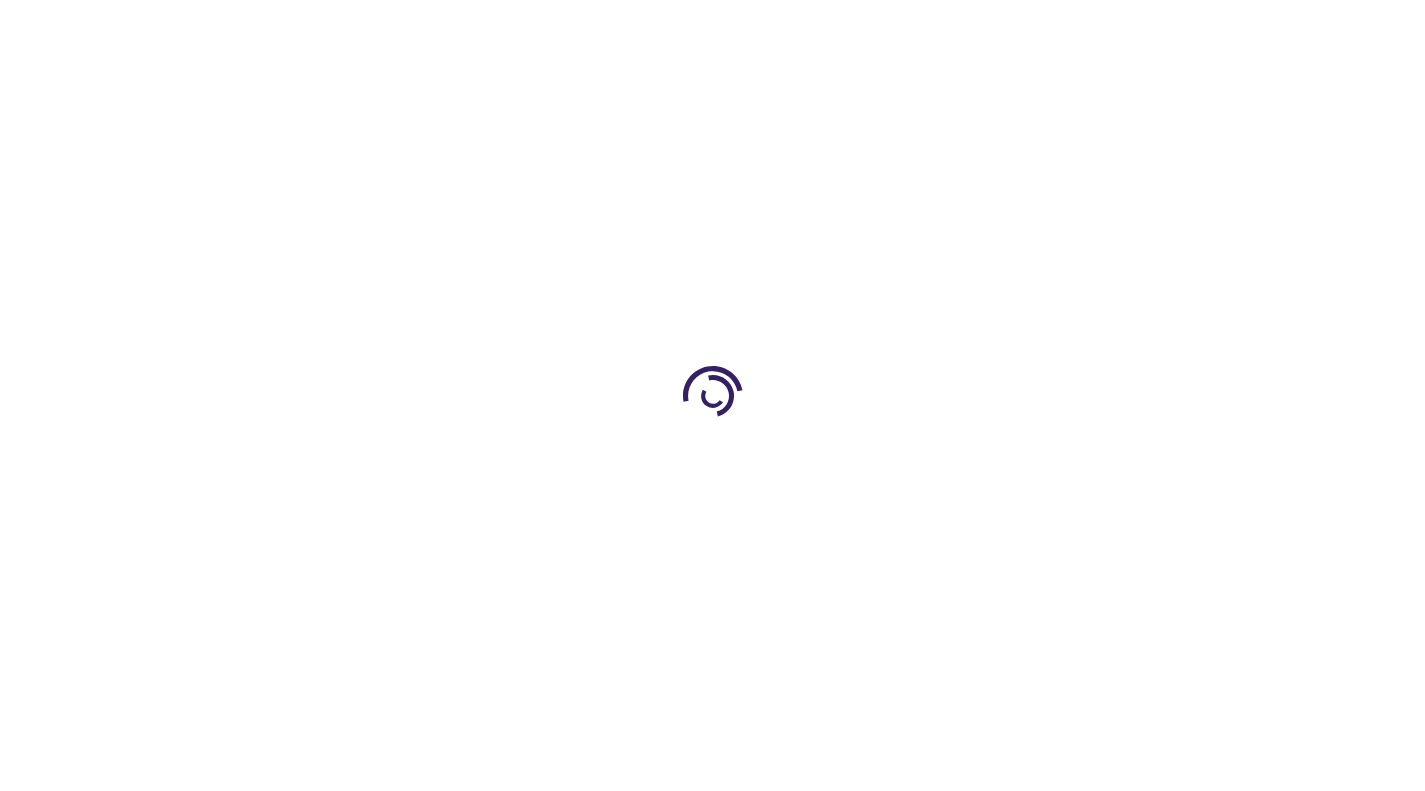 scroll, scrollTop: 0, scrollLeft: 0, axis: both 